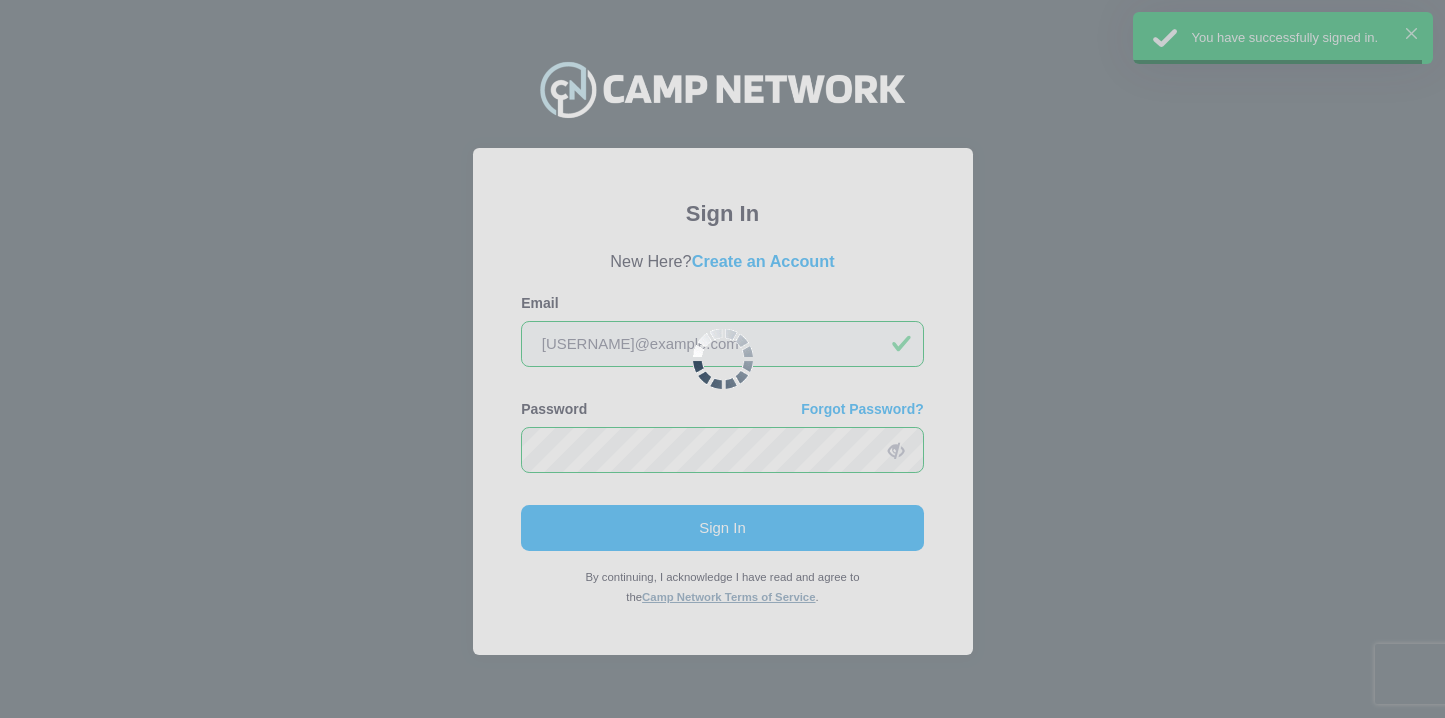 scroll, scrollTop: 0, scrollLeft: 0, axis: both 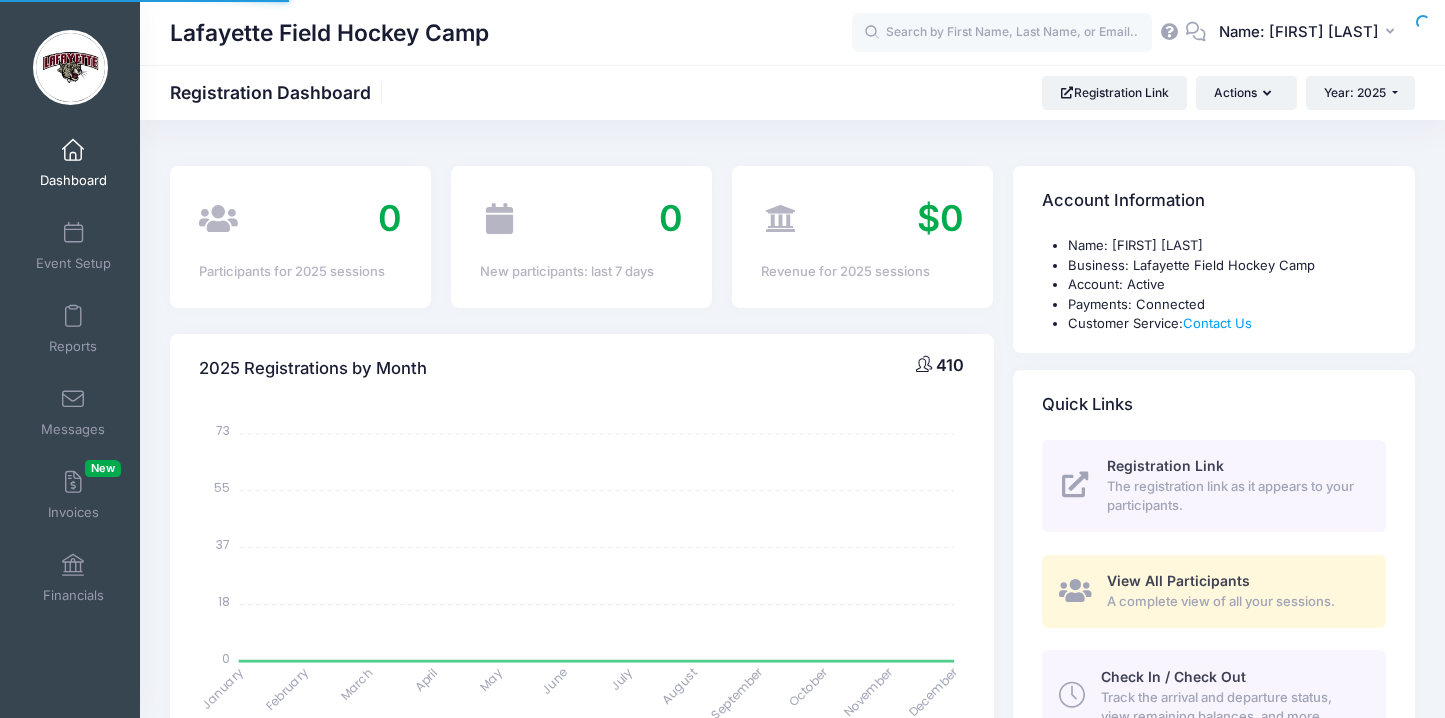 select 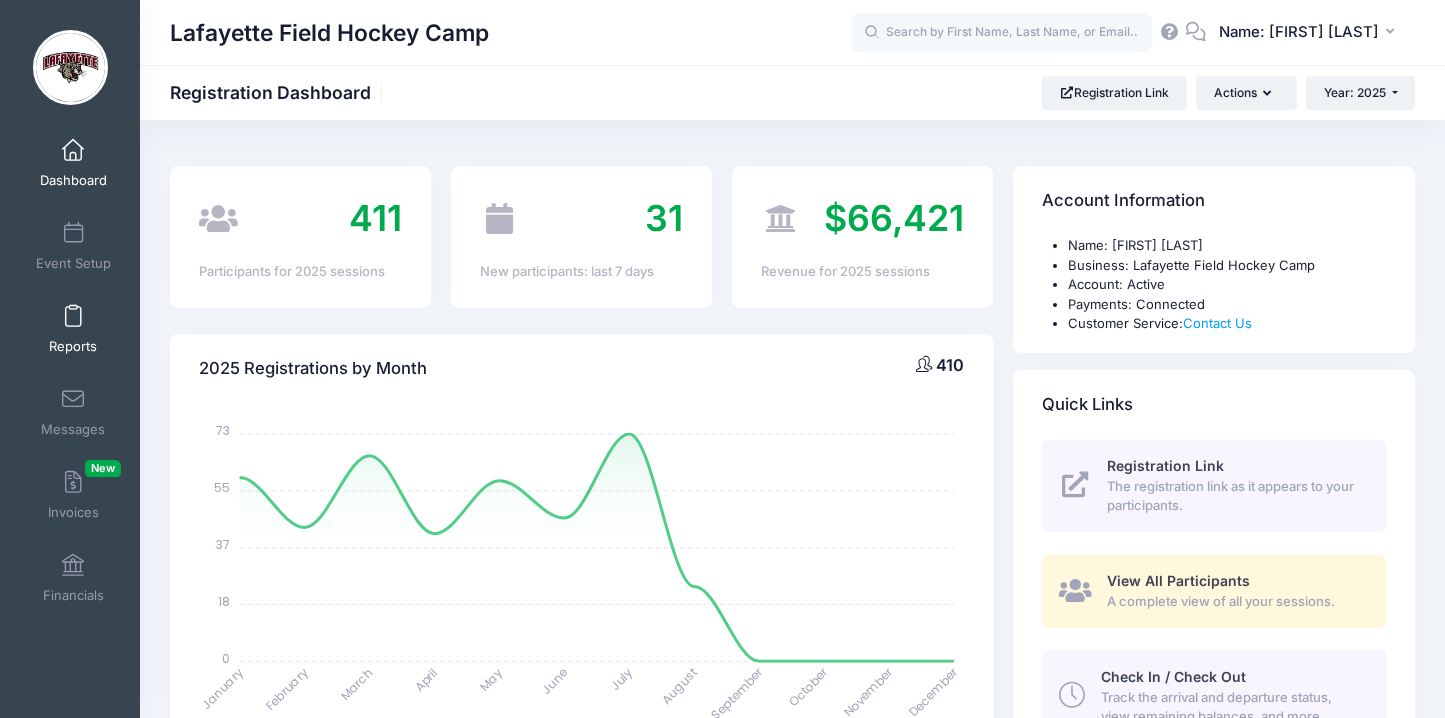 click on "Reports" at bounding box center (73, 329) 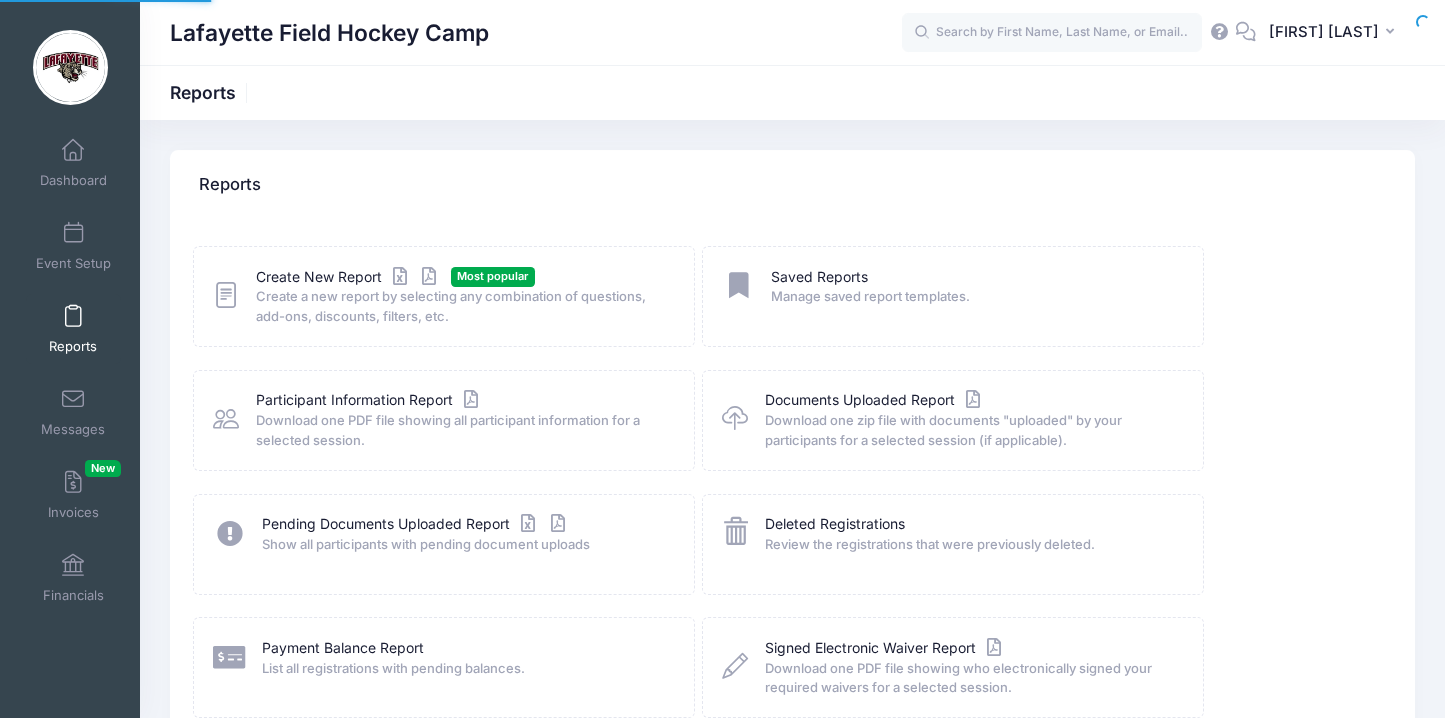scroll, scrollTop: 0, scrollLeft: 0, axis: both 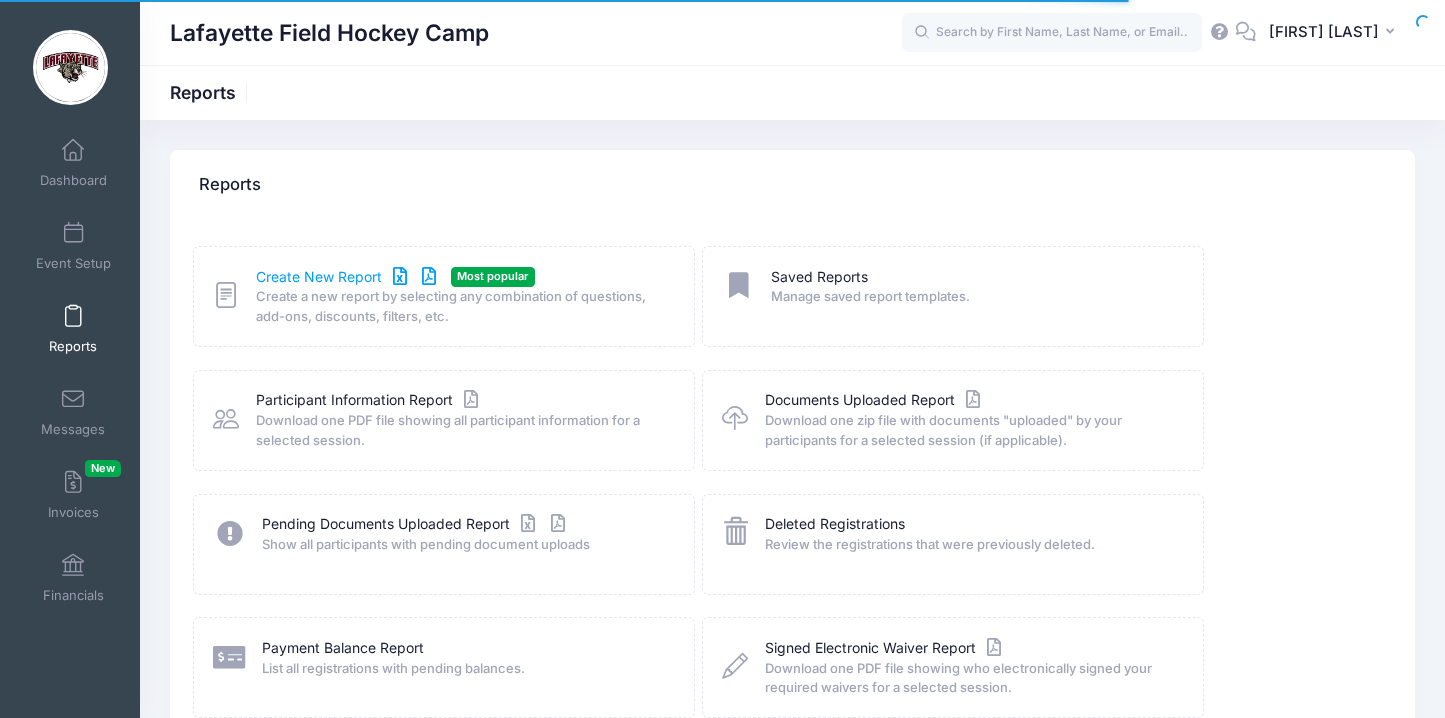 click on "Create New Report" at bounding box center (349, 277) 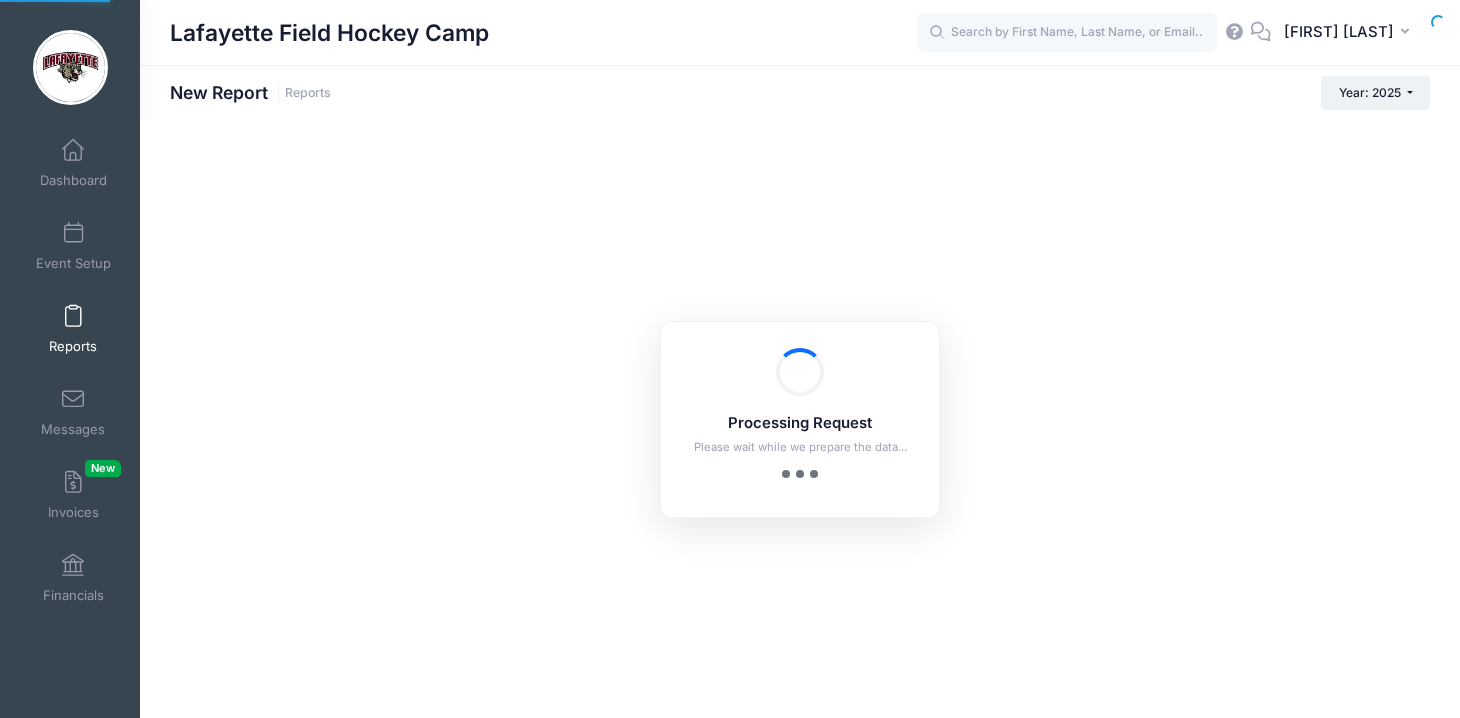 scroll, scrollTop: 0, scrollLeft: 0, axis: both 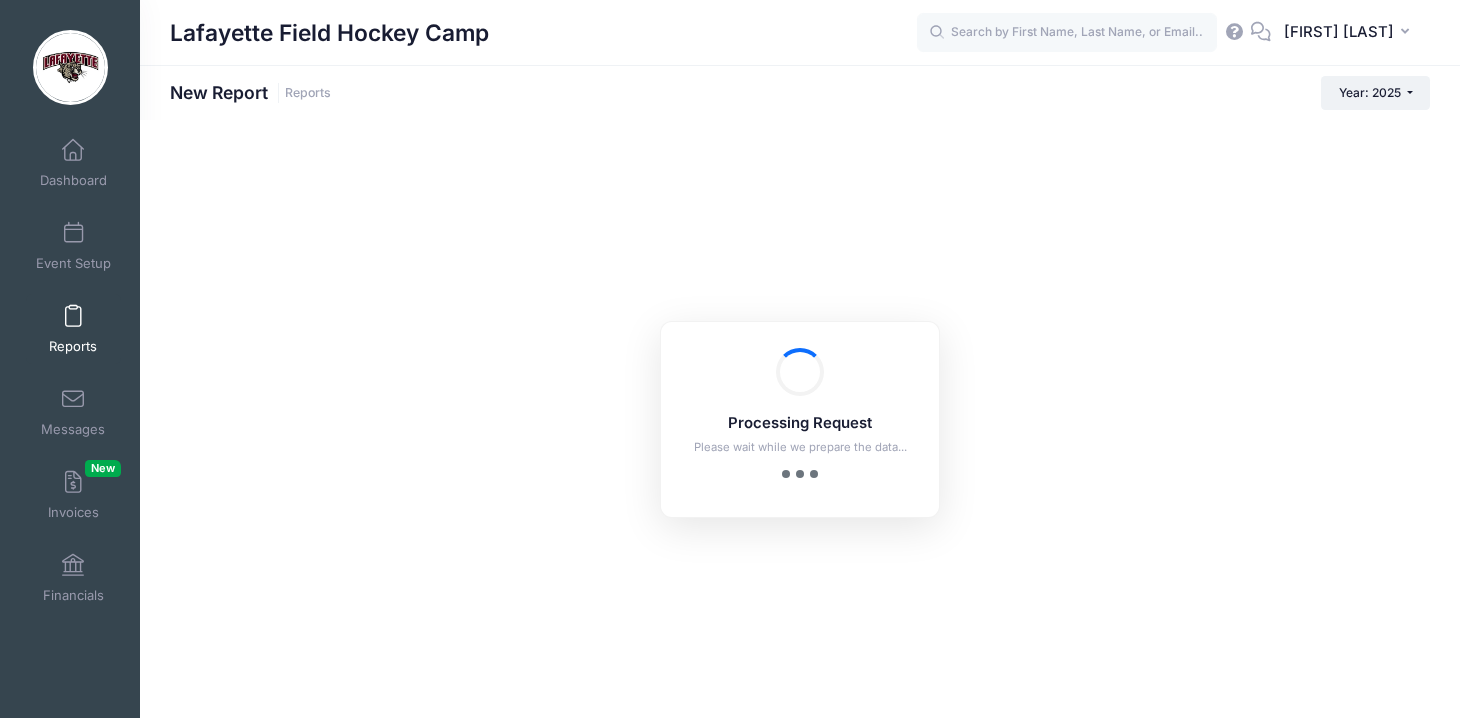 checkbox on "true" 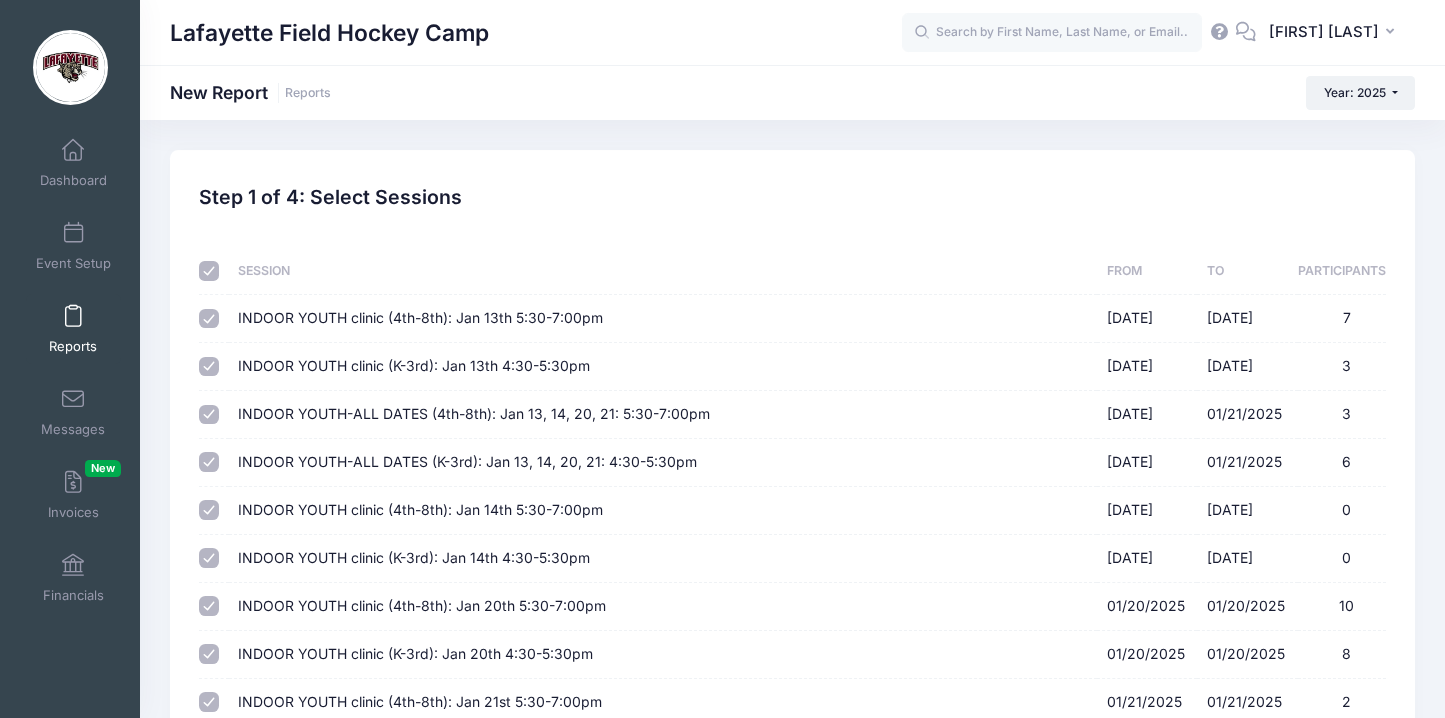 click at bounding box center [209, 271] 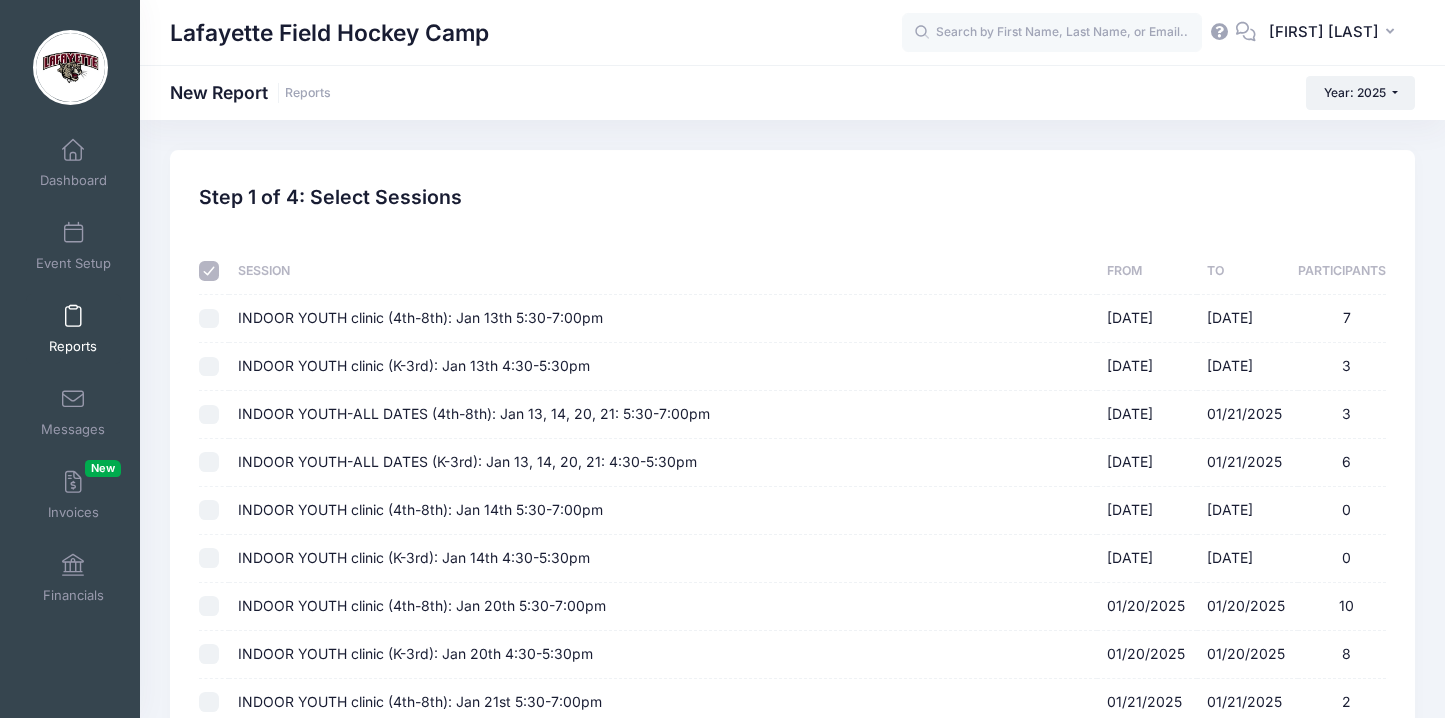 checkbox on "false" 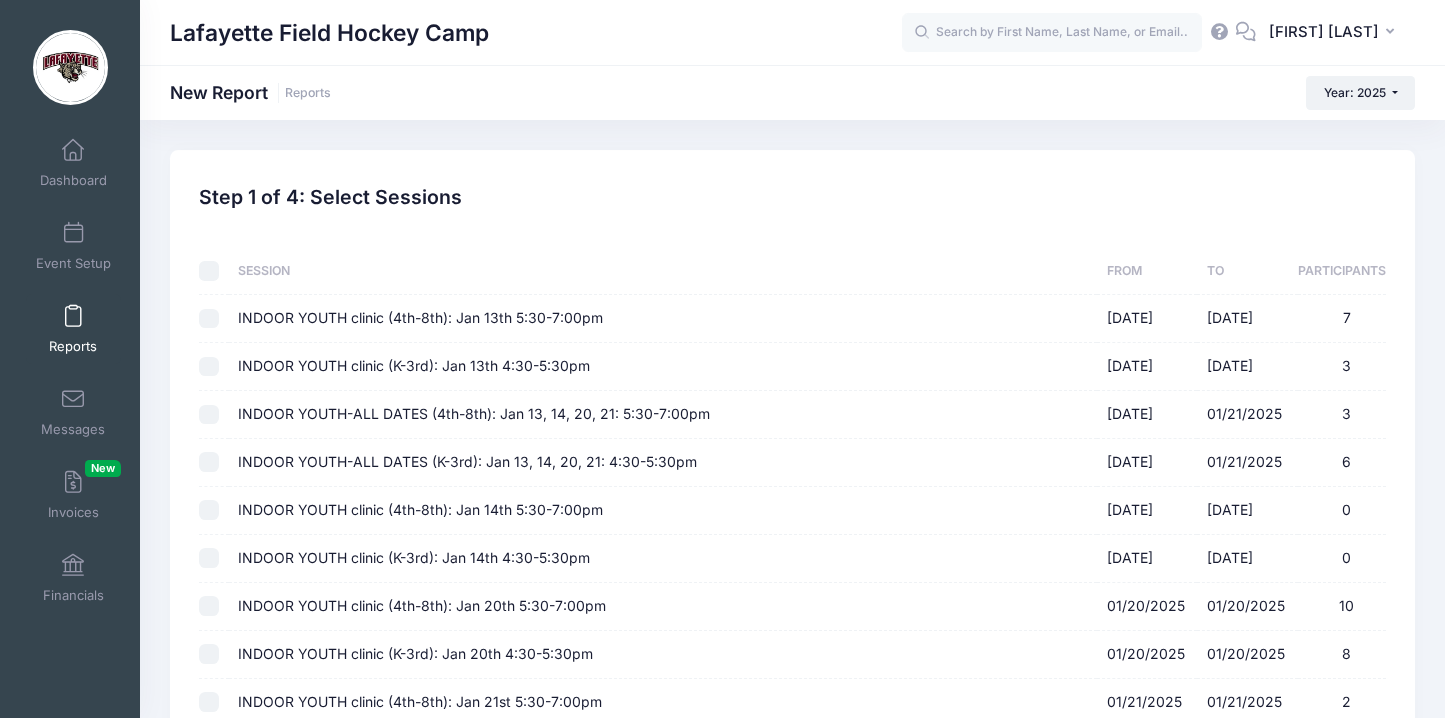 checkbox on "false" 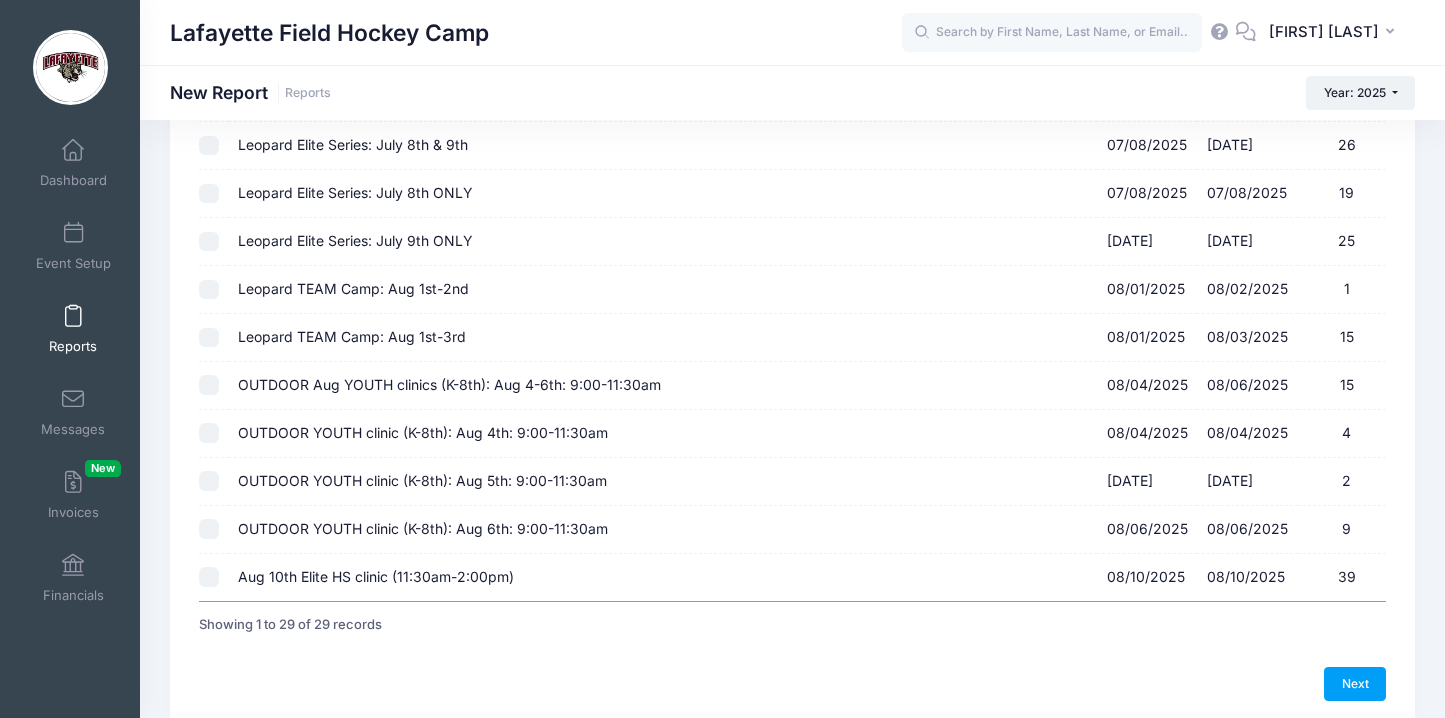 scroll, scrollTop: 1081, scrollLeft: 0, axis: vertical 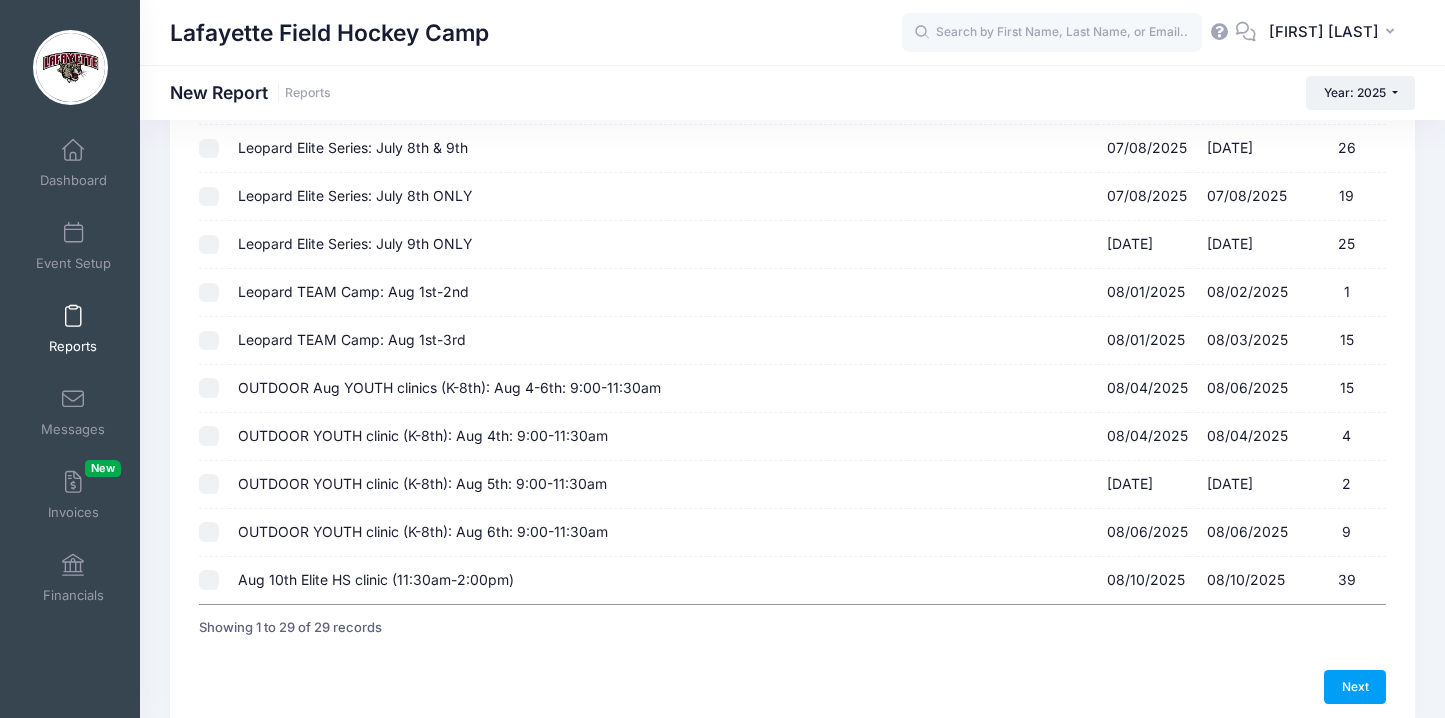 click on "Leopard TEAM Camp: Aug 1st-2nd [DATE] - [DATE]  1" at bounding box center (209, 293) 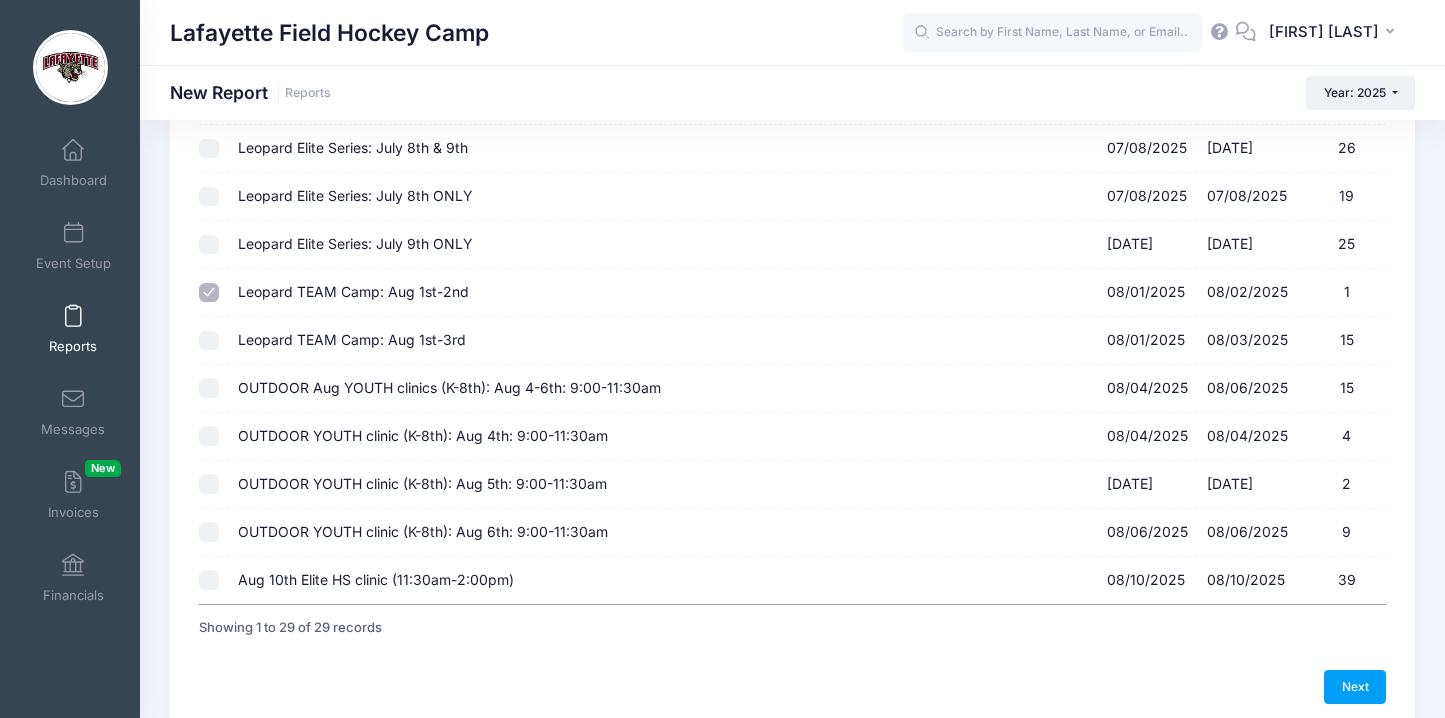 click on "Leopard TEAM Camp: Aug 1st-3rd [DATE] - [DATE]  15" at bounding box center [209, 341] 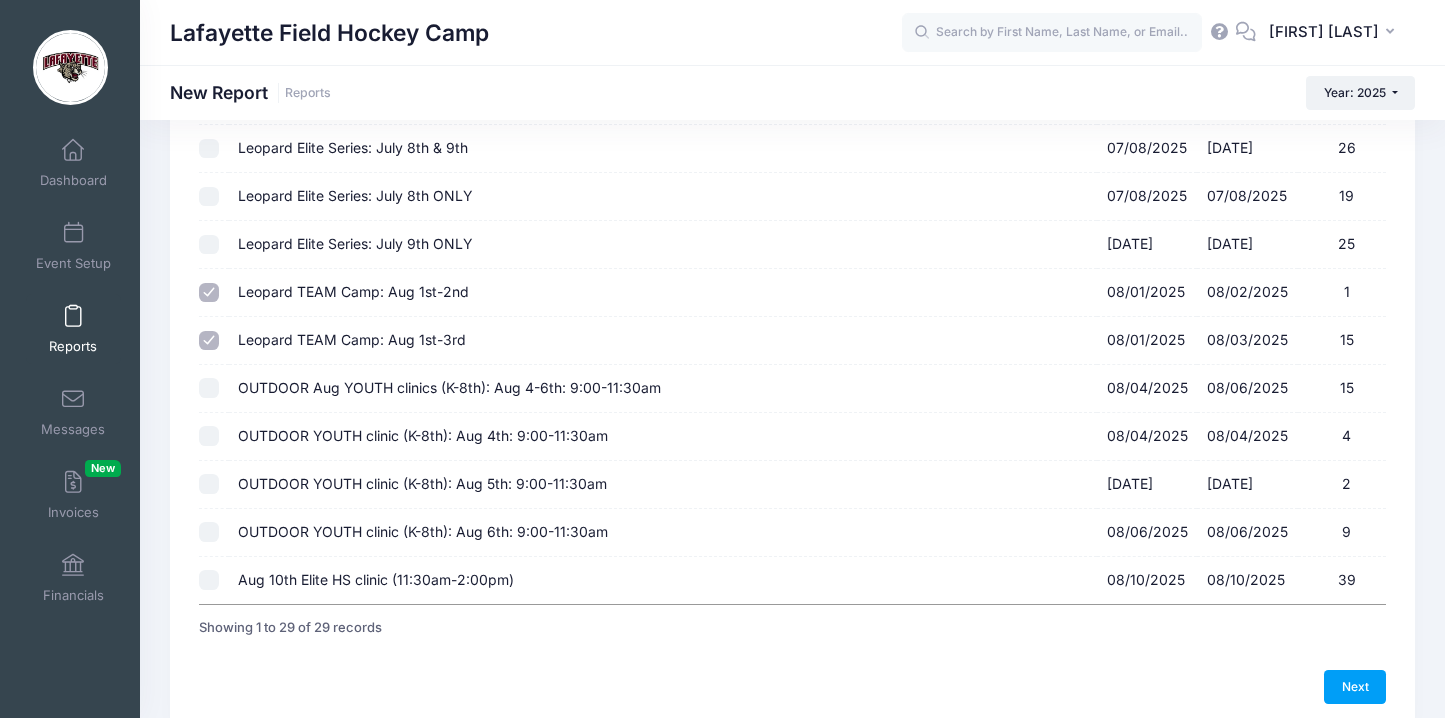 click on "OUTDOOR Aug YOUTH clinics (K-8th): Aug 4-6th: 9:00-11:30am [DATE] - [DATE]  15" at bounding box center [209, 388] 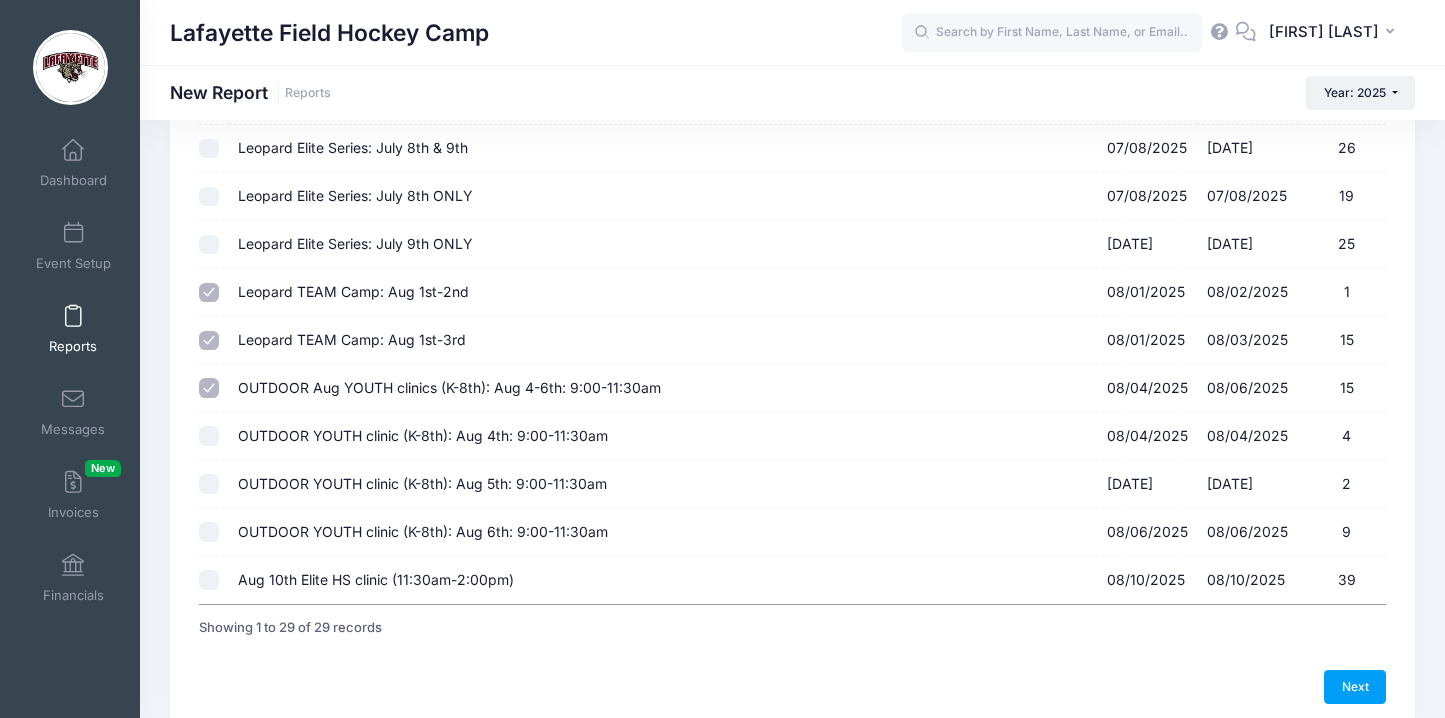 click on "OUTDOOR YOUTH clinic (K-8th): Aug 4th: 9:00-11:30am [DATE] - [DATE]  4" at bounding box center [209, 436] 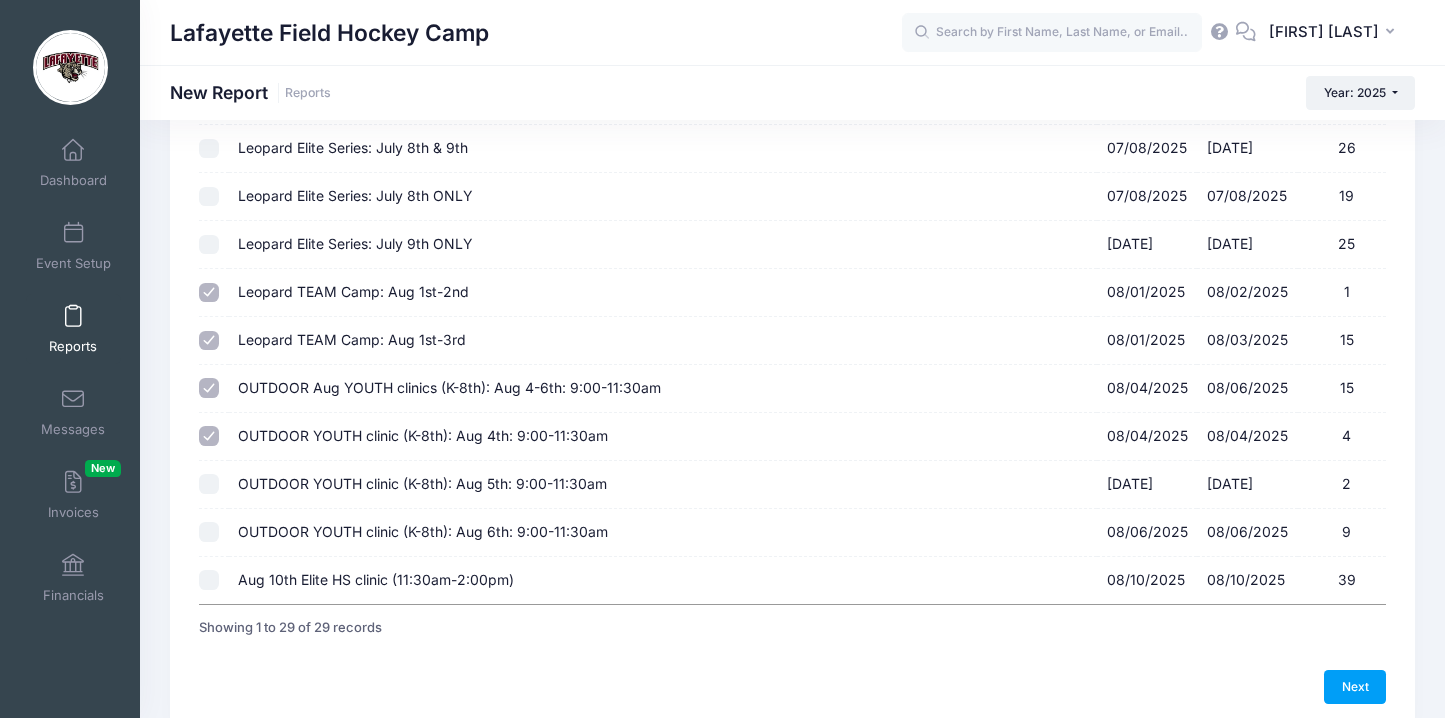 click on "OUTDOOR YOUTH clinic (K-8th): Aug 5th: 9:00-11:30am [DATE] - [DATE]  2" at bounding box center (209, 484) 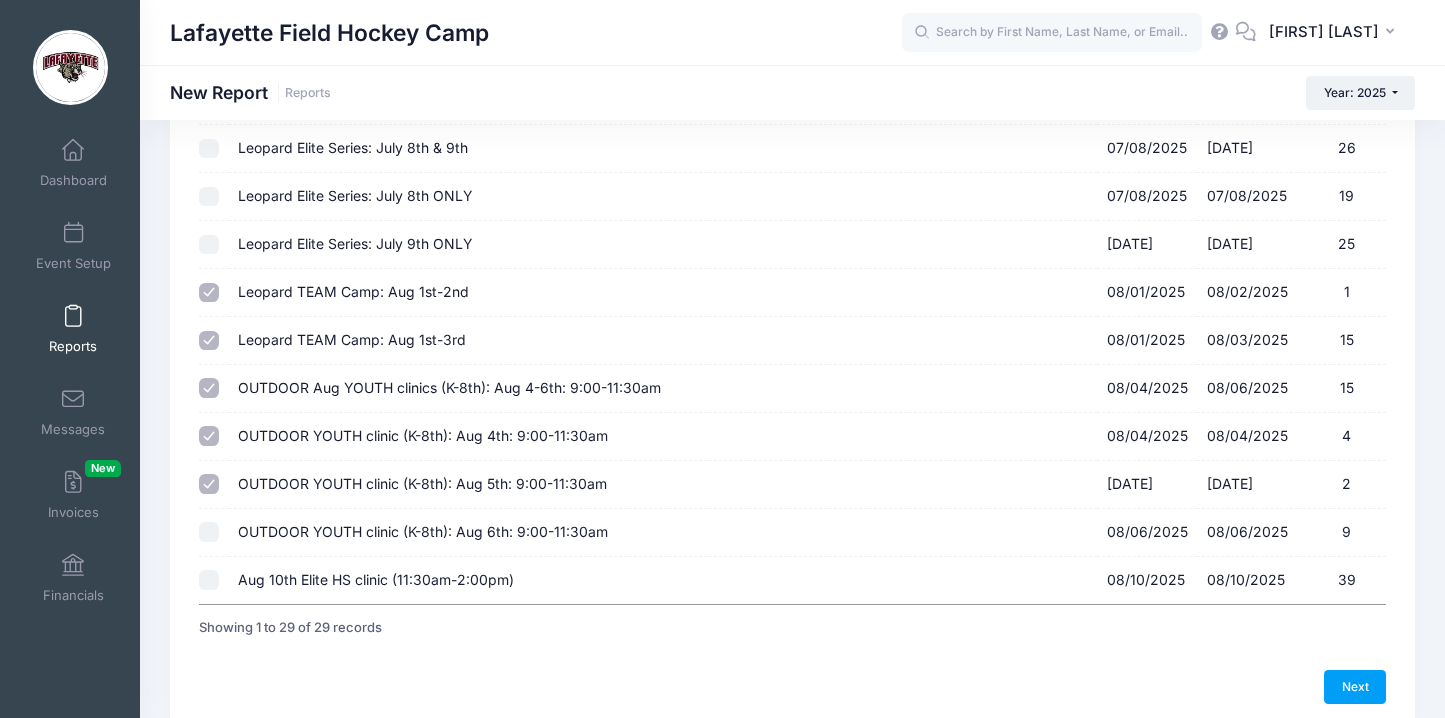 click on "OUTDOOR YOUTH clinic (K-8th): Aug 6th: 9:00-11:30am [DATE] - [DATE]  9" at bounding box center (209, 532) 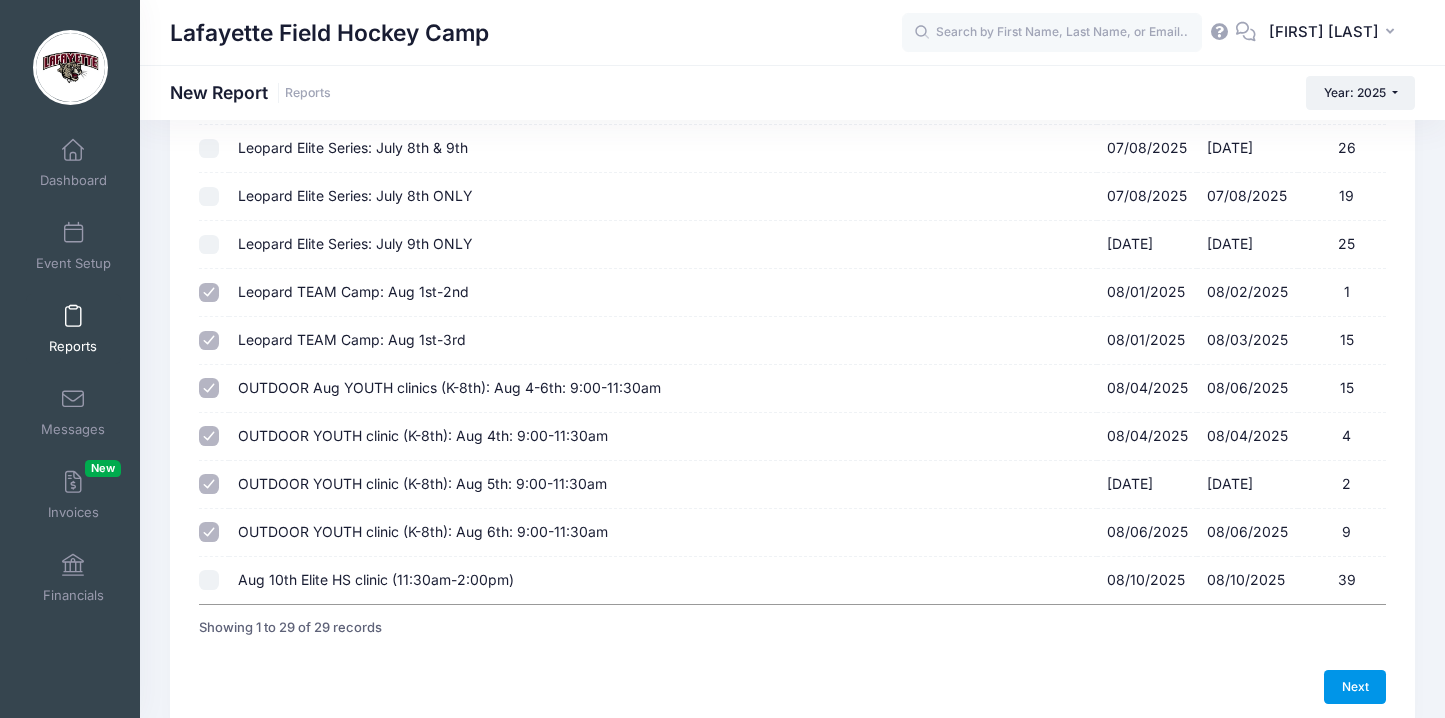 click on "Next" at bounding box center [1355, 687] 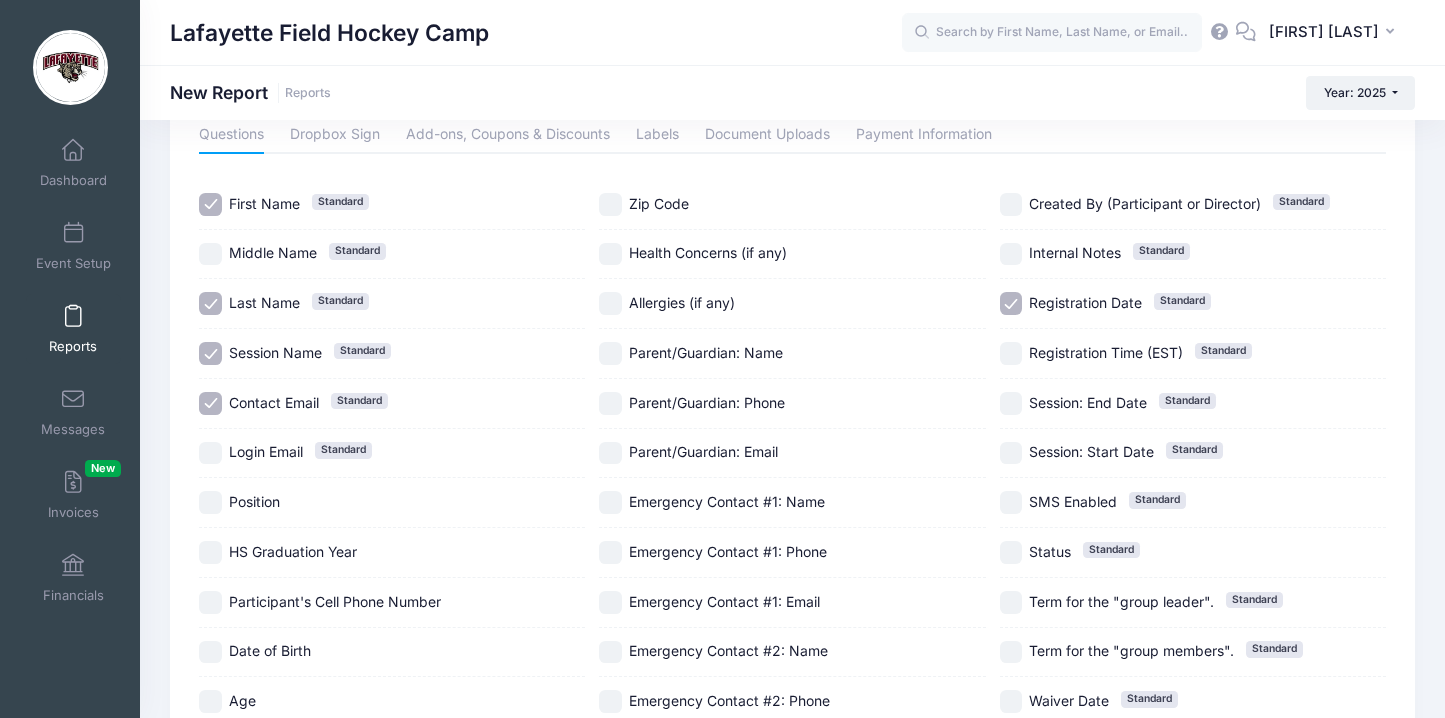 scroll, scrollTop: 109, scrollLeft: 0, axis: vertical 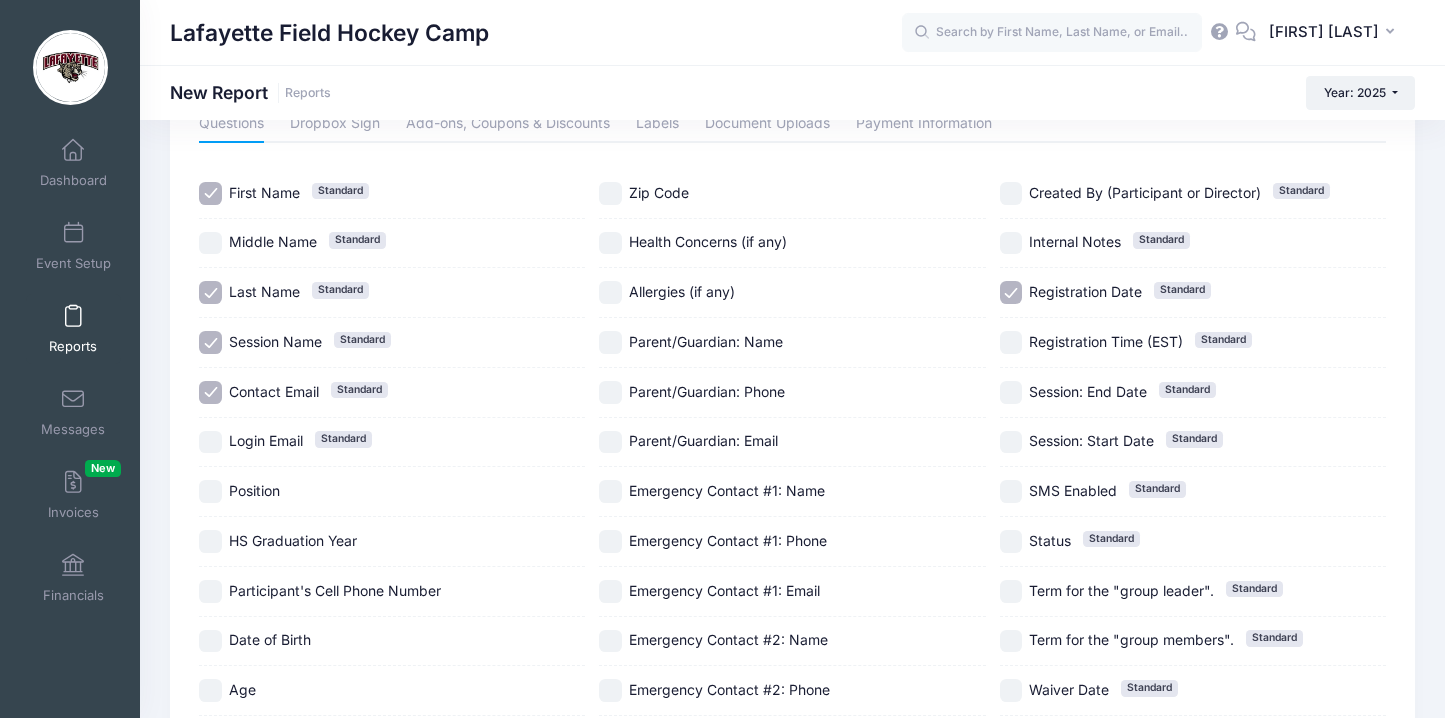 click on "Position" at bounding box center [254, 490] 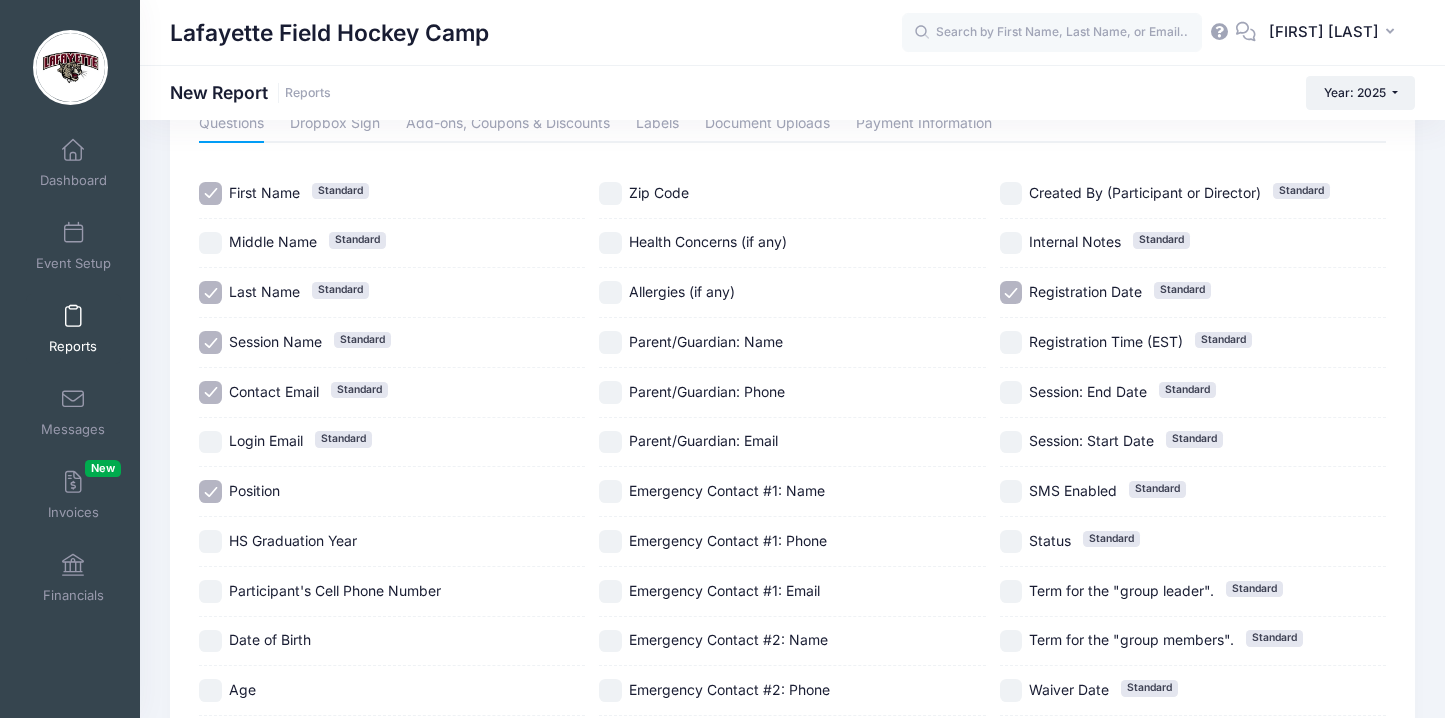 click on "HS Graduation Year" at bounding box center [293, 540] 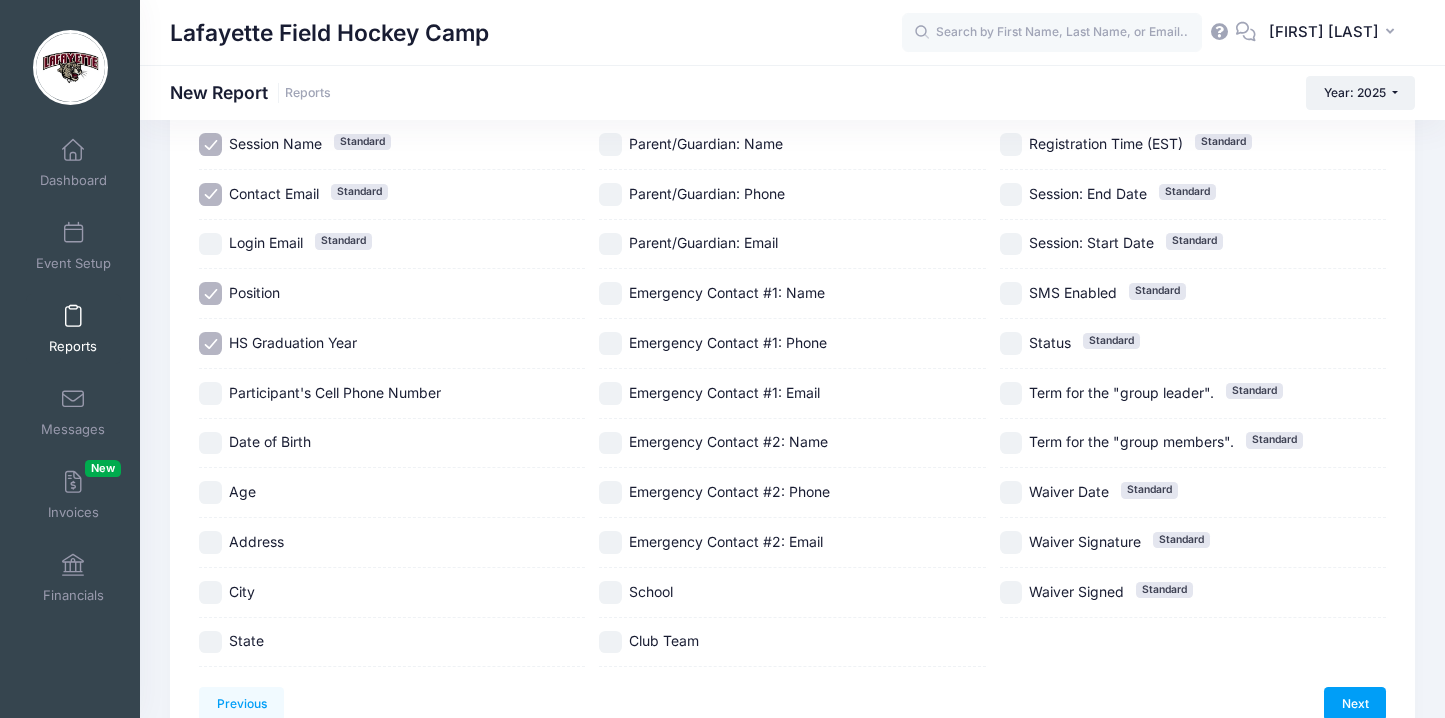 scroll, scrollTop: 335, scrollLeft: 0, axis: vertical 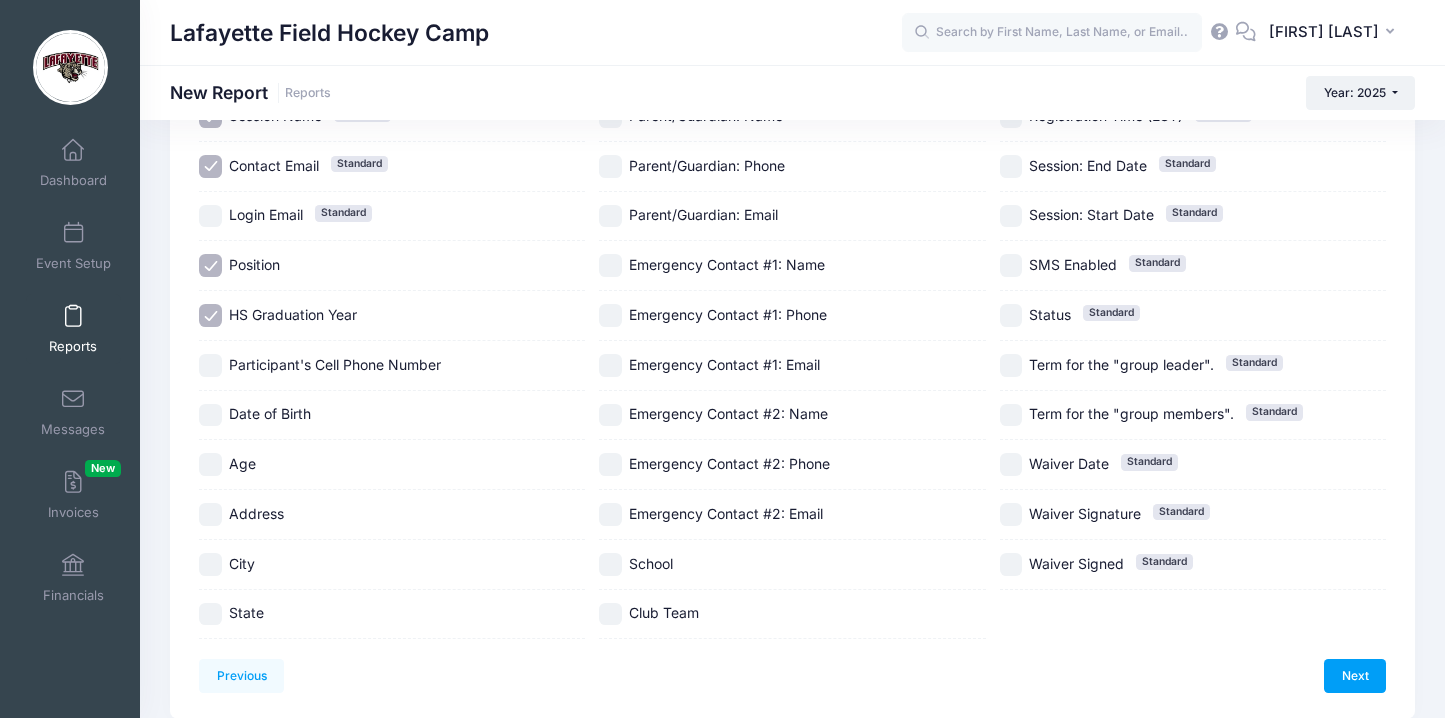 click on "Age" at bounding box center (392, 465) 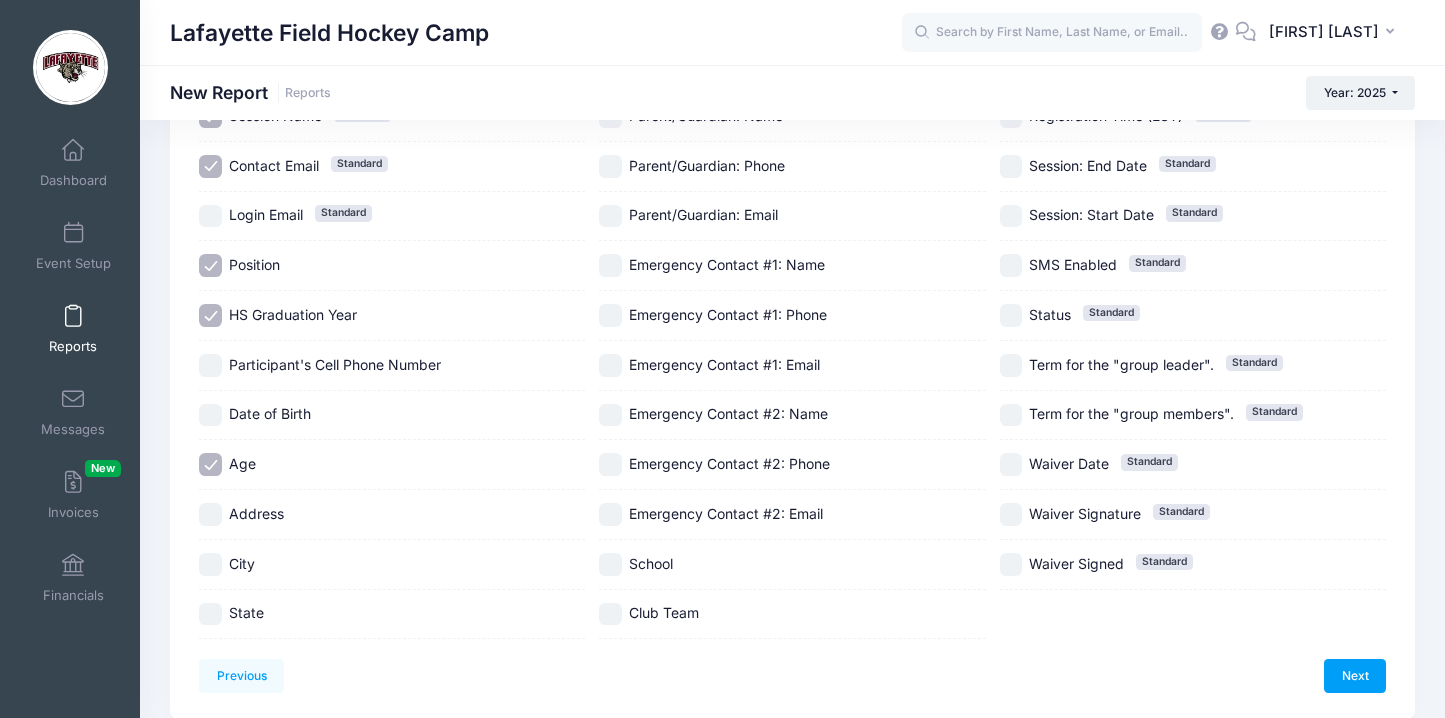 click on "Age" at bounding box center [242, 463] 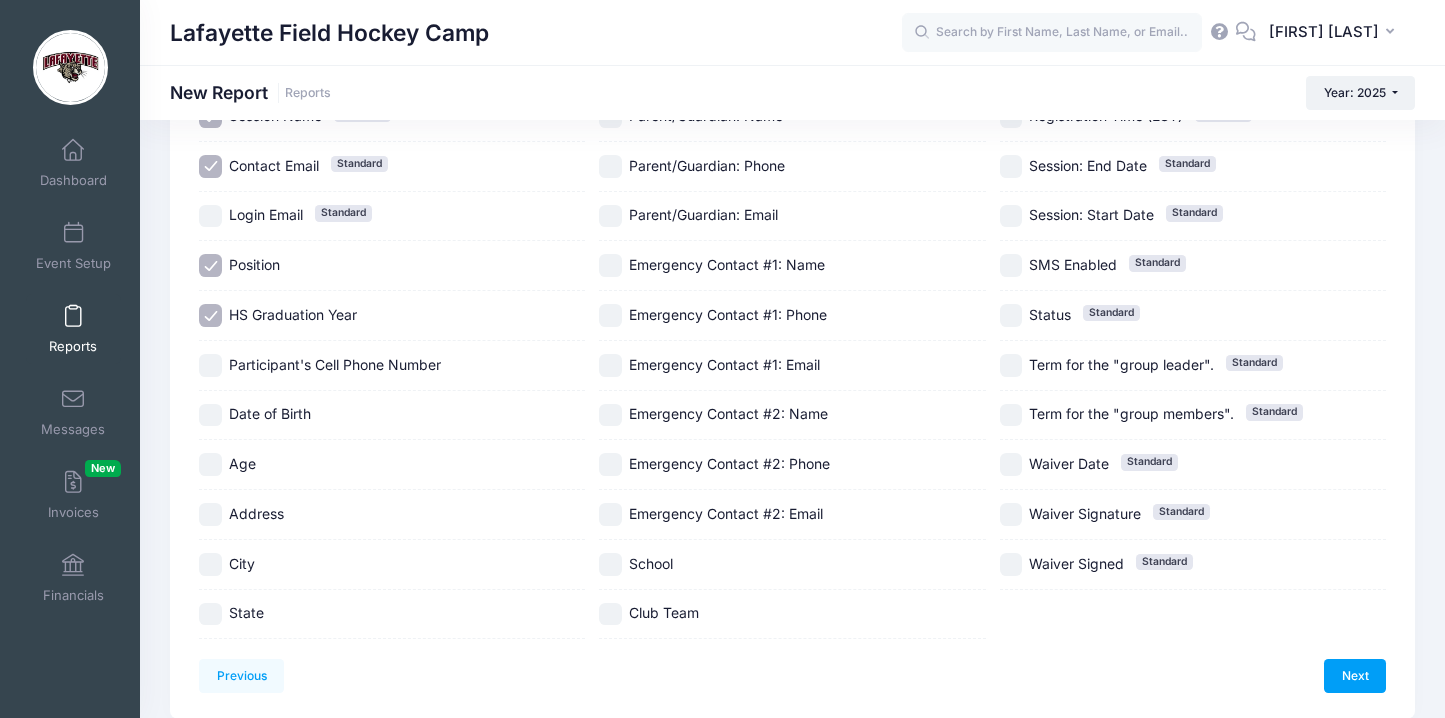 click on "HS Graduation Year" at bounding box center [293, 314] 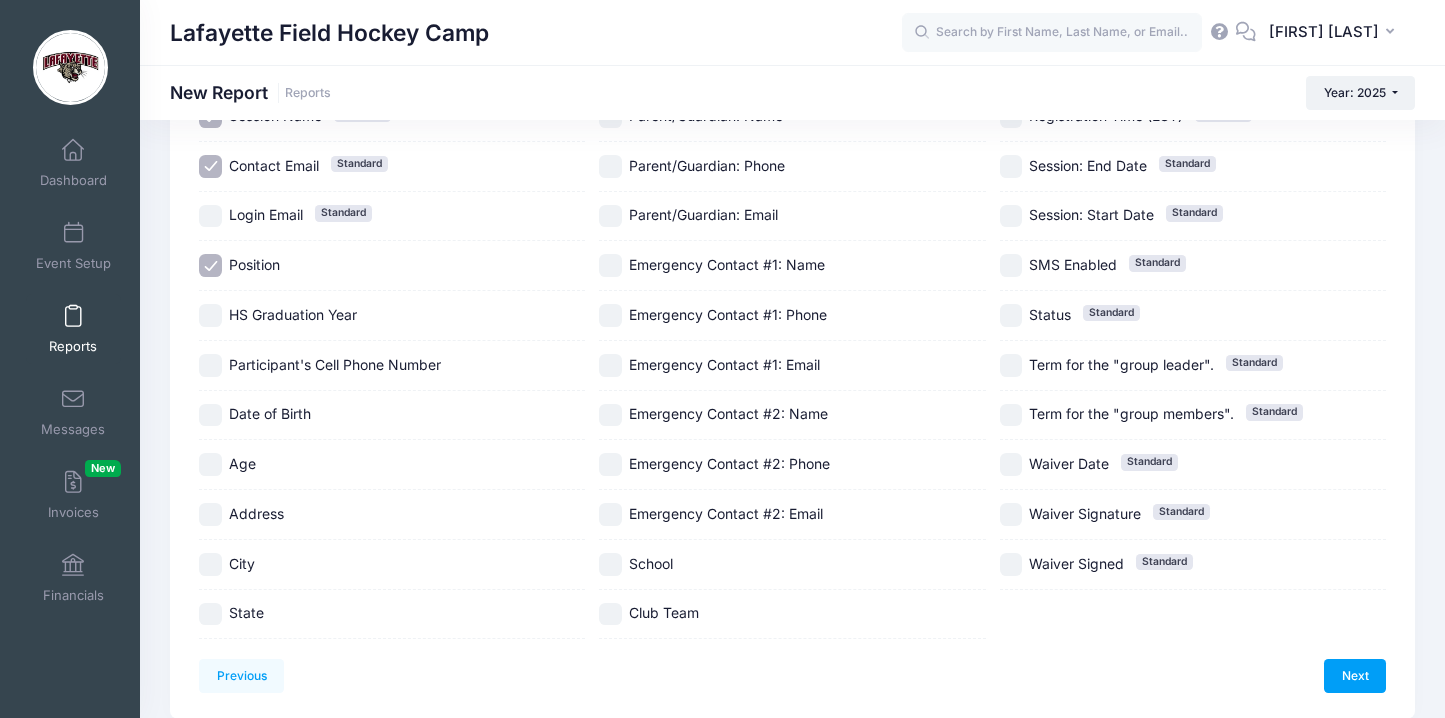 click on "Position" at bounding box center (254, 264) 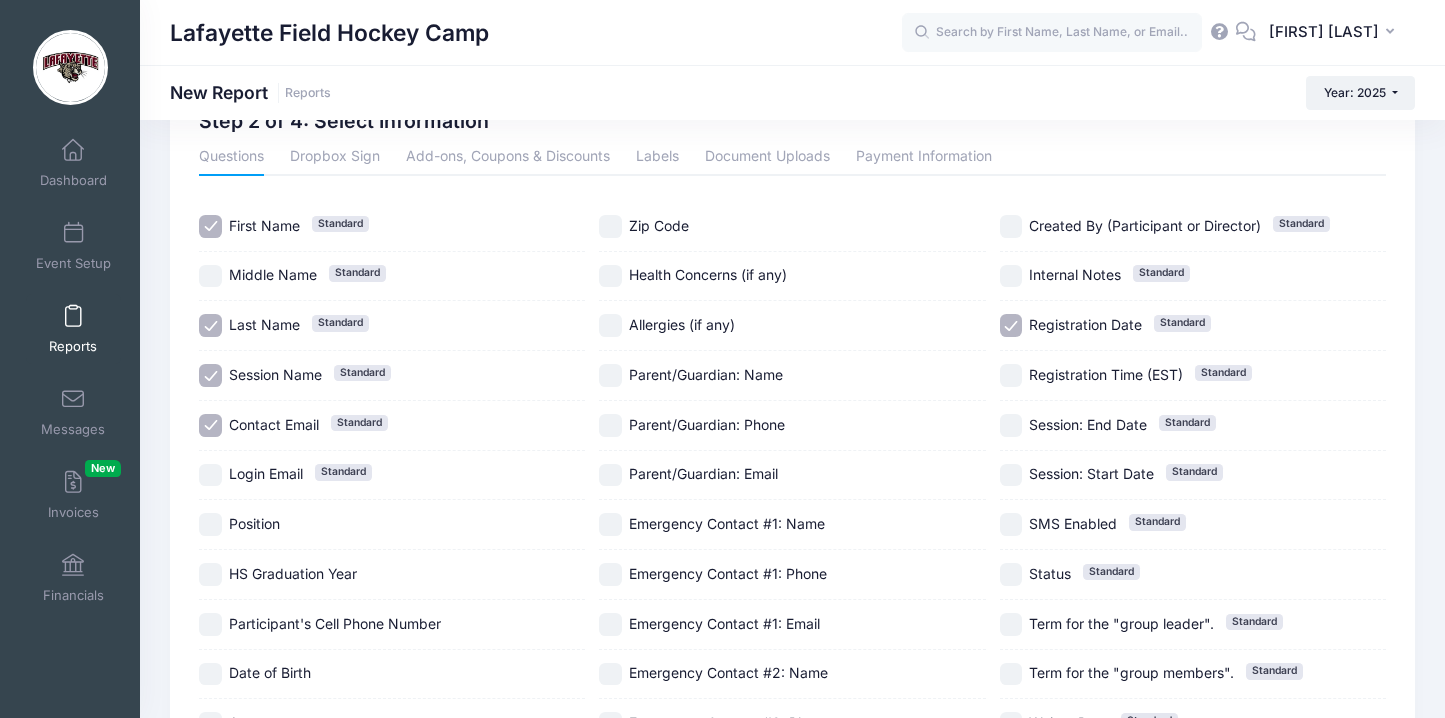 scroll, scrollTop: 38, scrollLeft: 0, axis: vertical 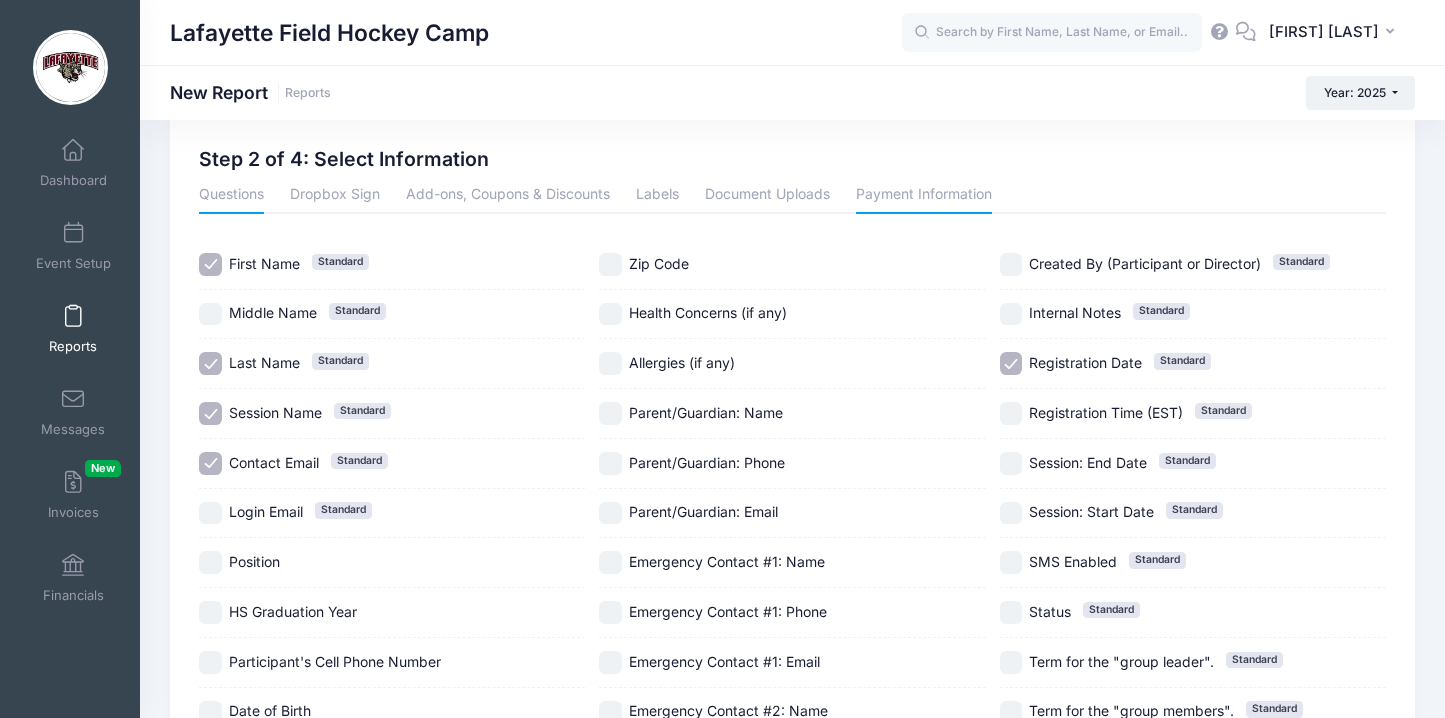 click on "Payment Information" at bounding box center [924, 196] 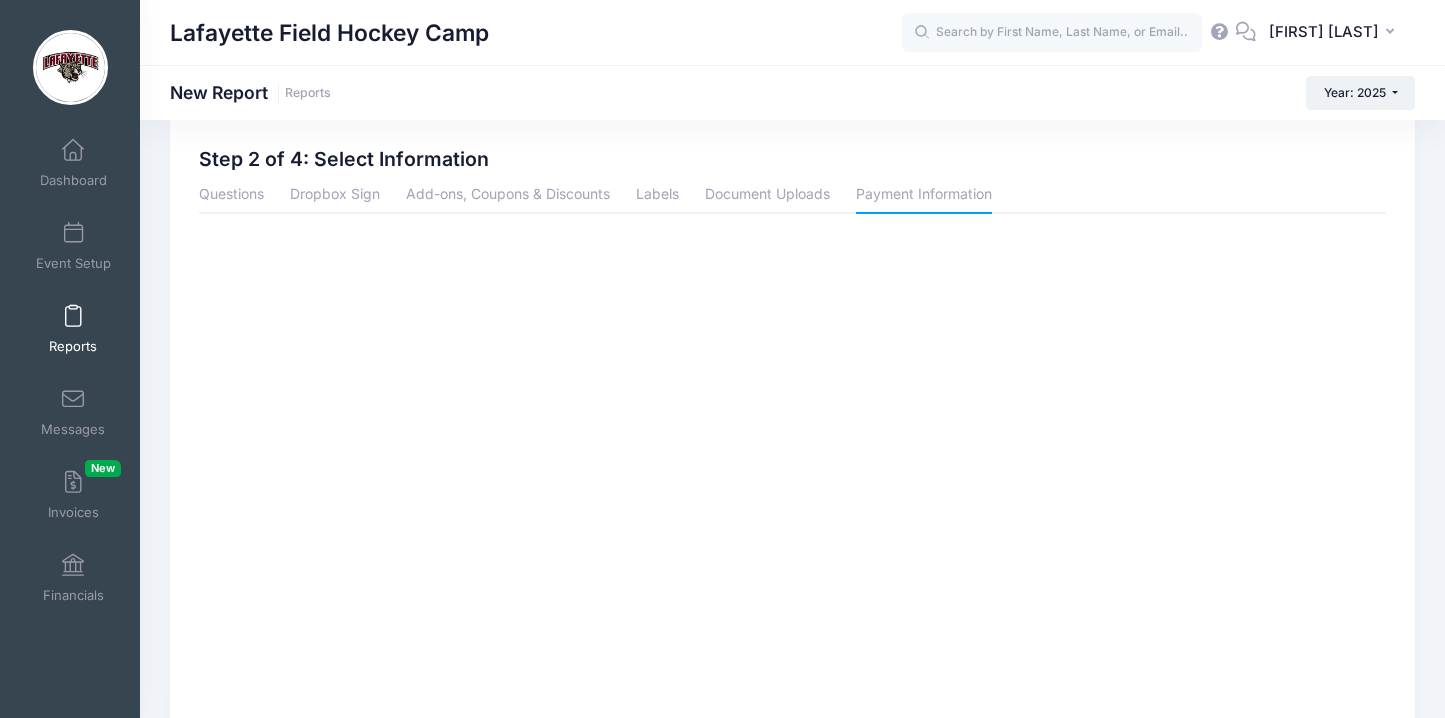 scroll, scrollTop: 0, scrollLeft: 0, axis: both 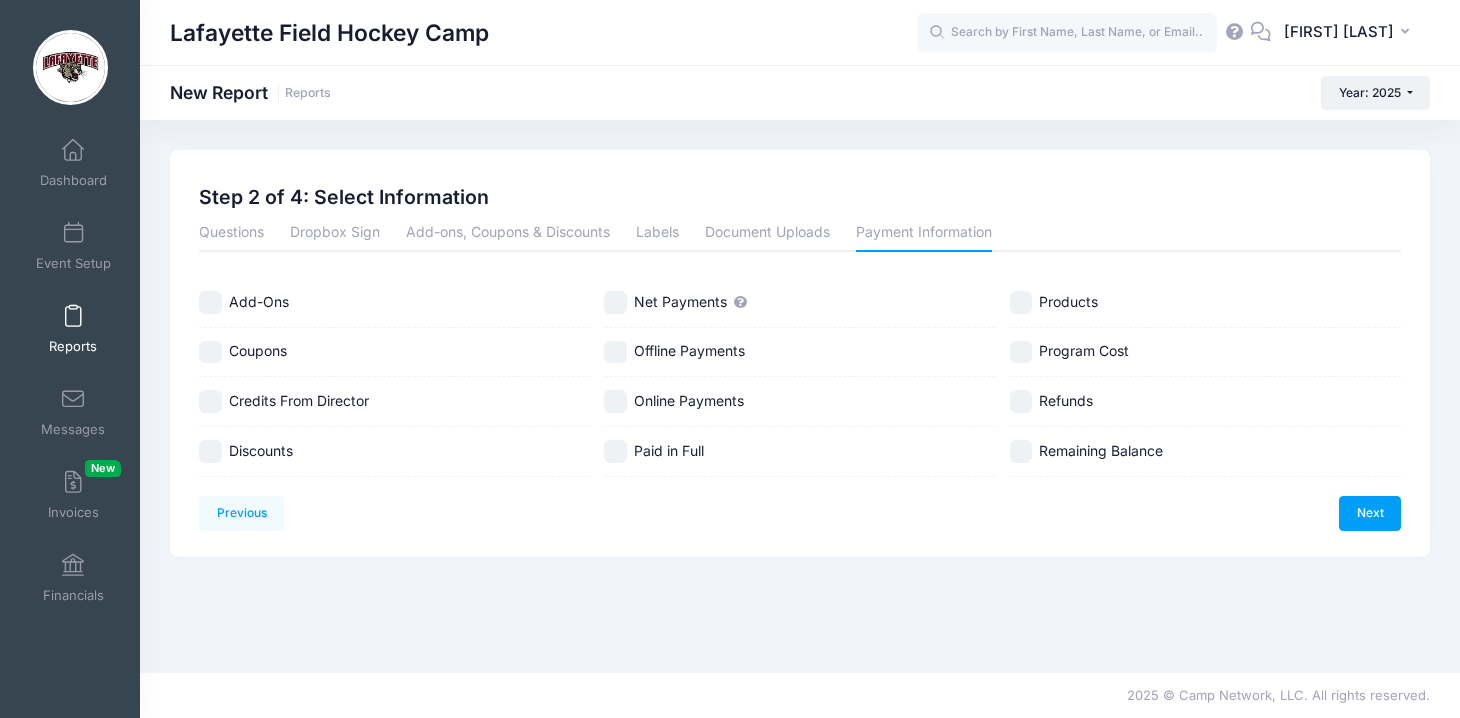 click on "Discounts" at bounding box center (261, 450) 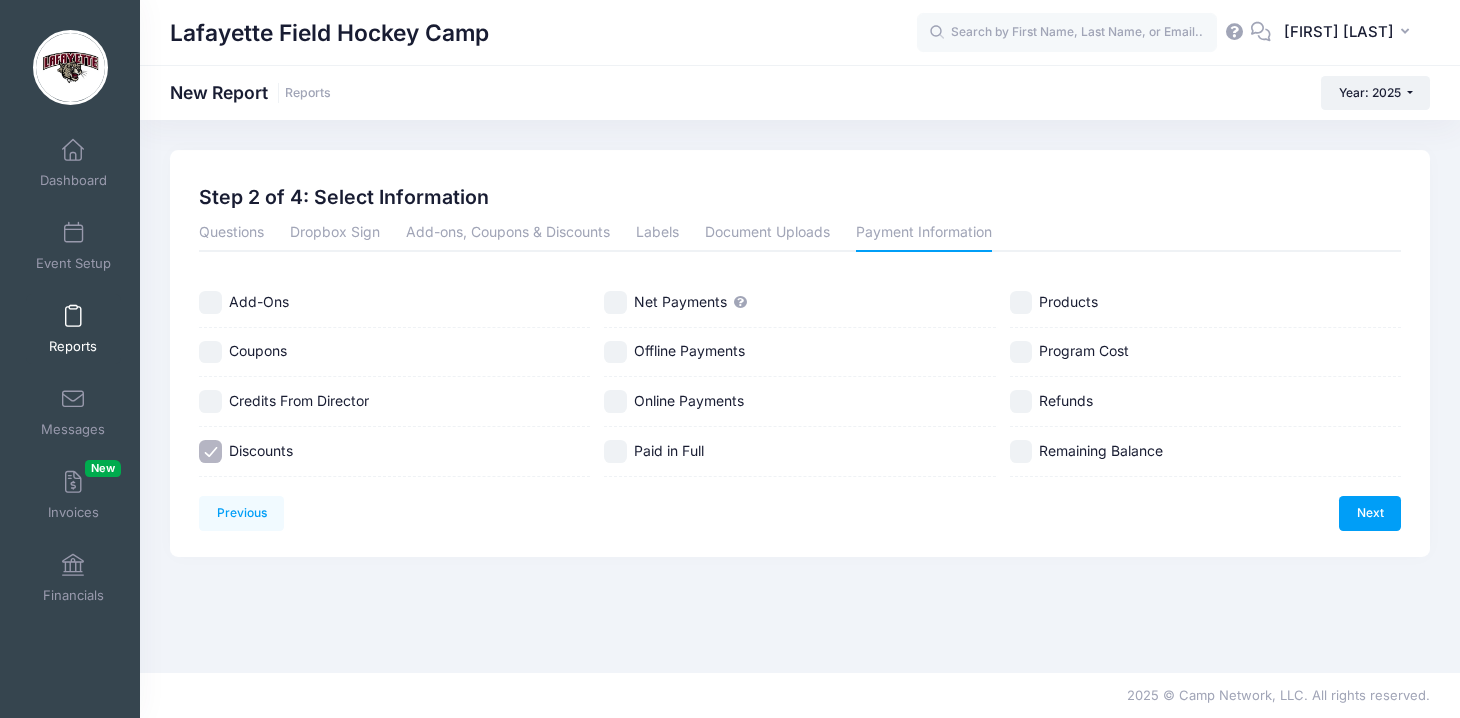 click on "Net Payments" at bounding box center (680, 301) 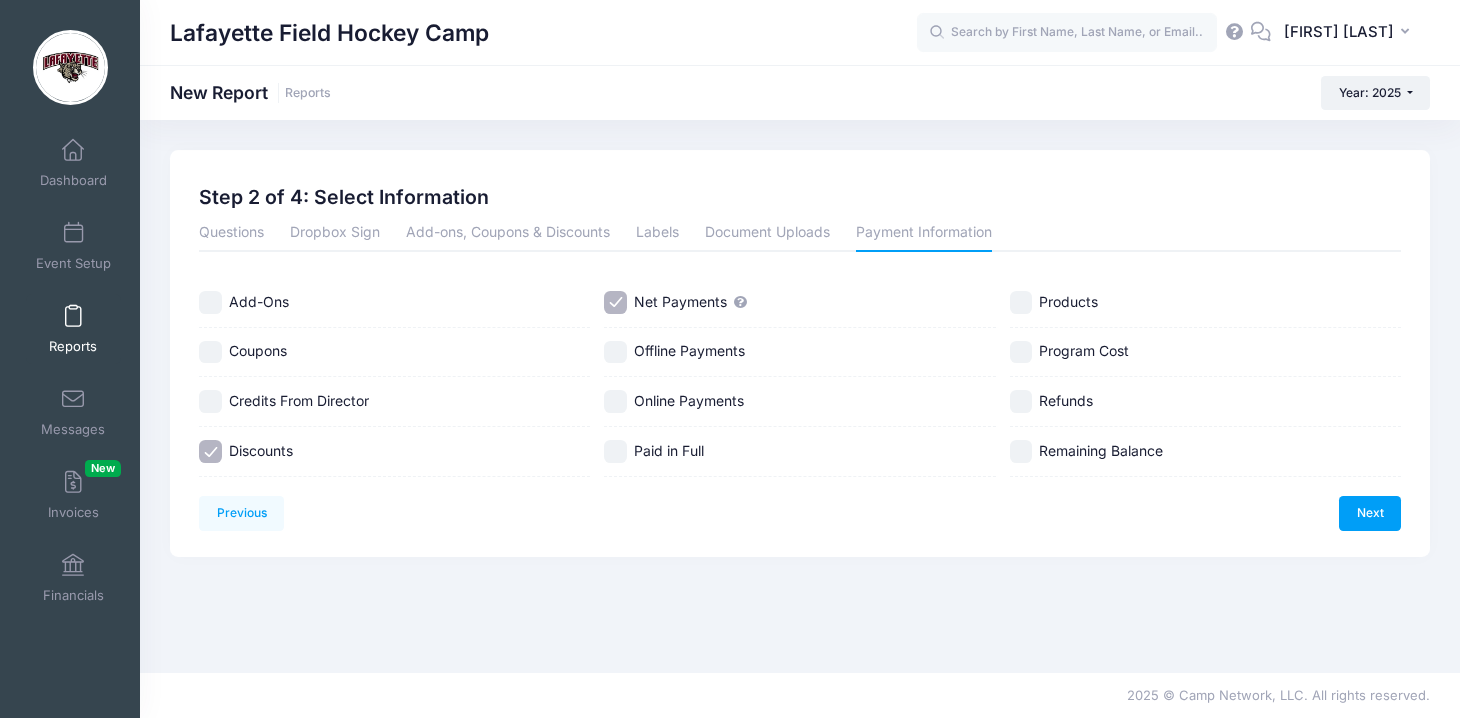 click on "Paid in Full" at bounding box center (669, 450) 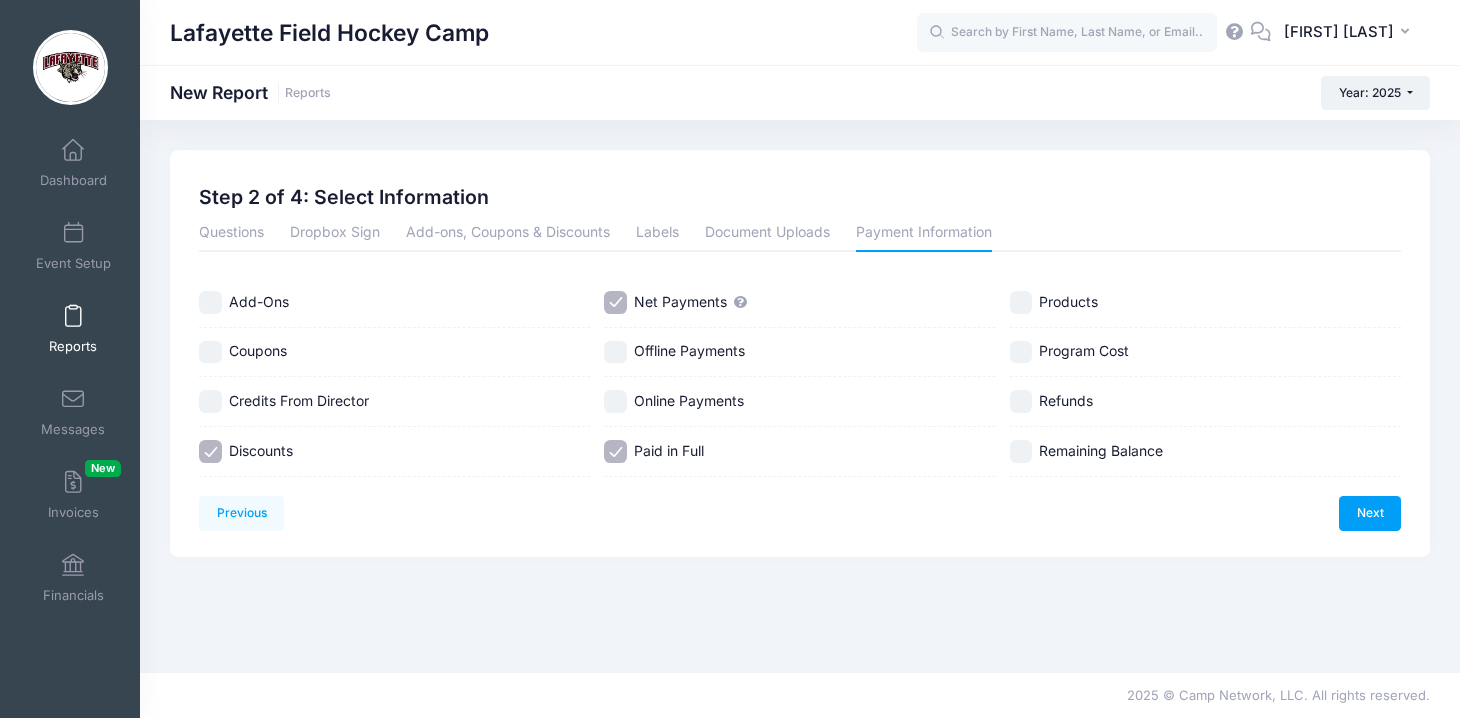 click on "Program Cost" at bounding box center (1084, 350) 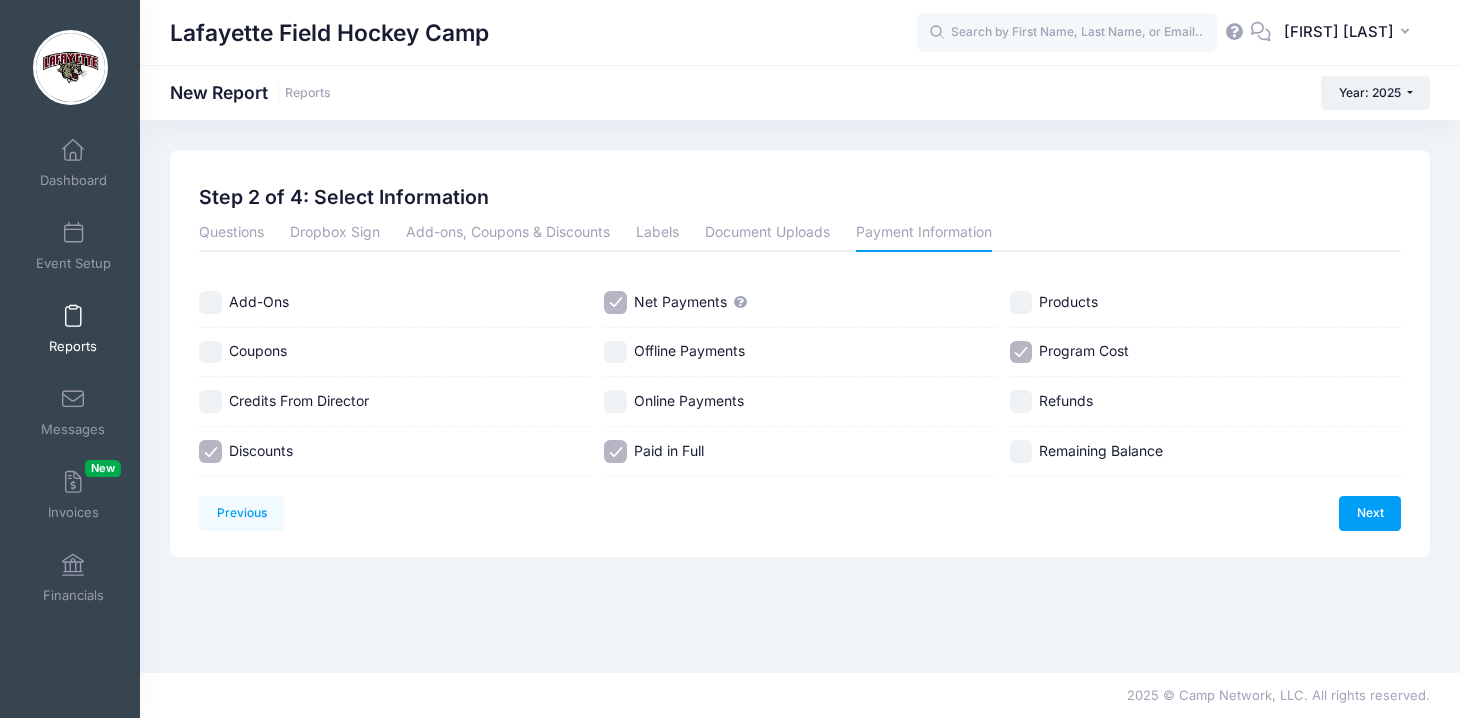 click on "Refunds" at bounding box center [1066, 400] 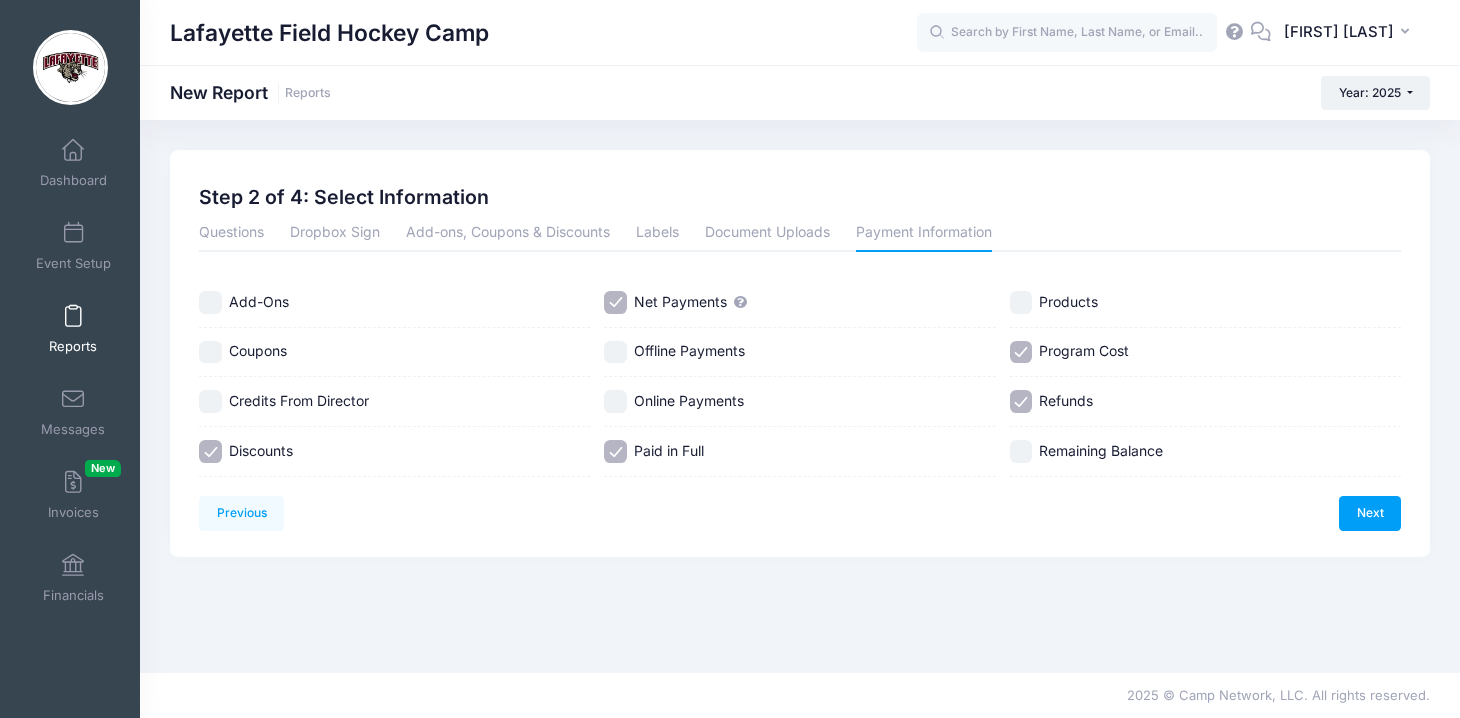 click on "Remaining Balance" at bounding box center (1101, 450) 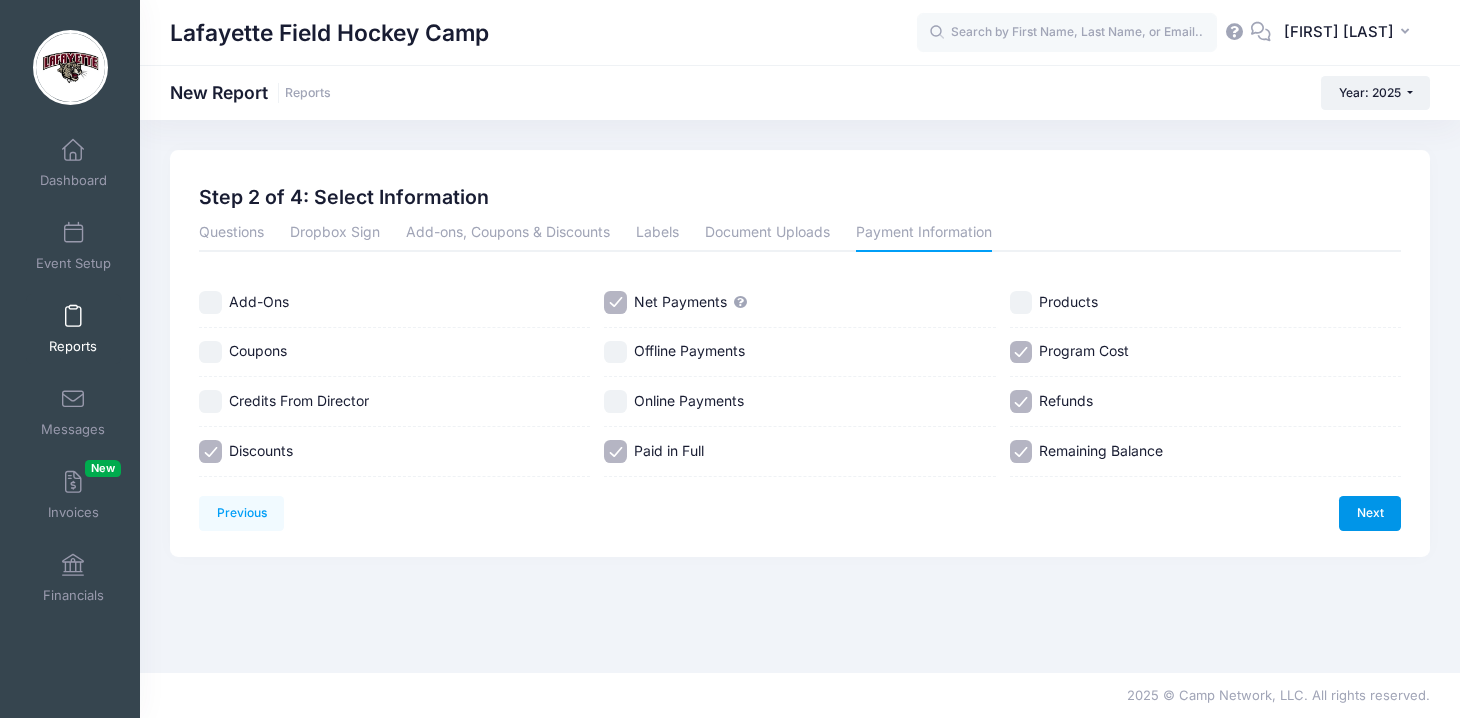 click on "Next" at bounding box center [1370, 513] 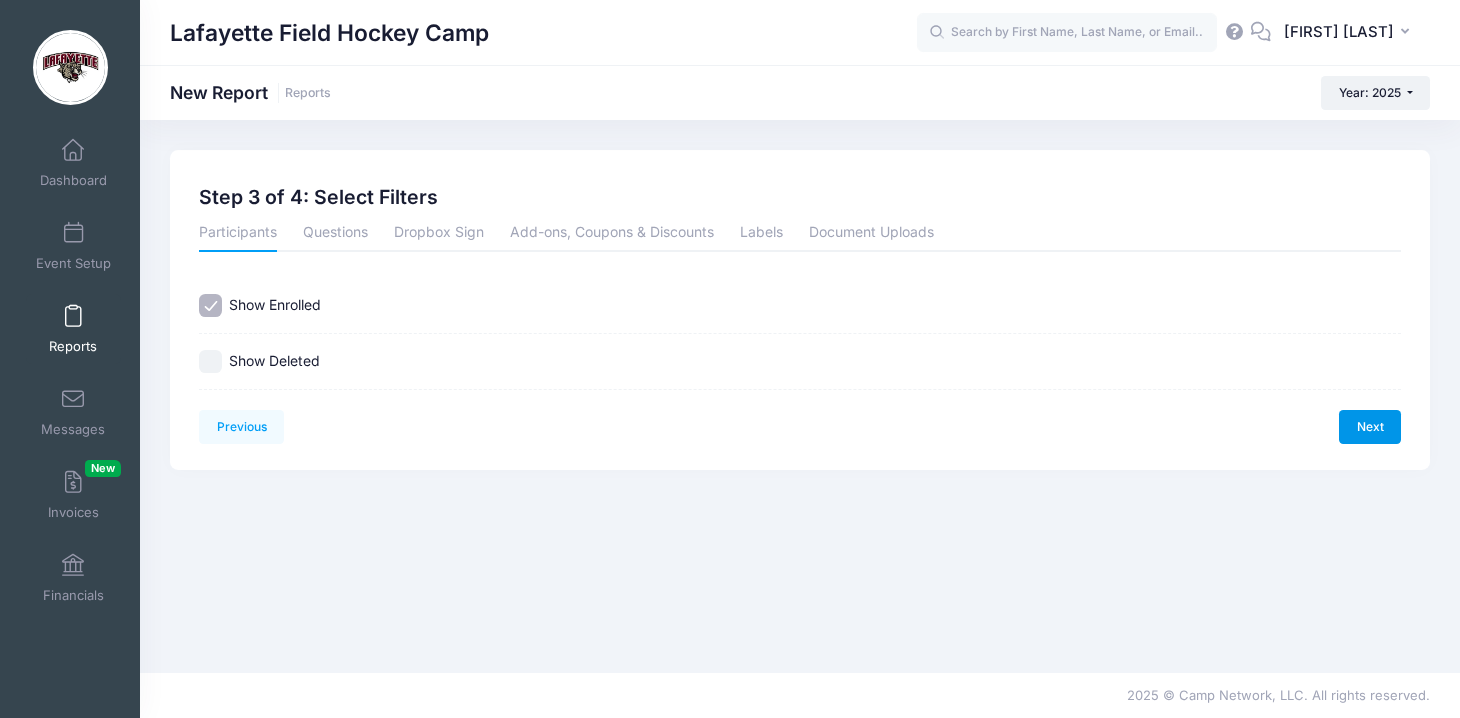 click on "Next" at bounding box center [1370, 427] 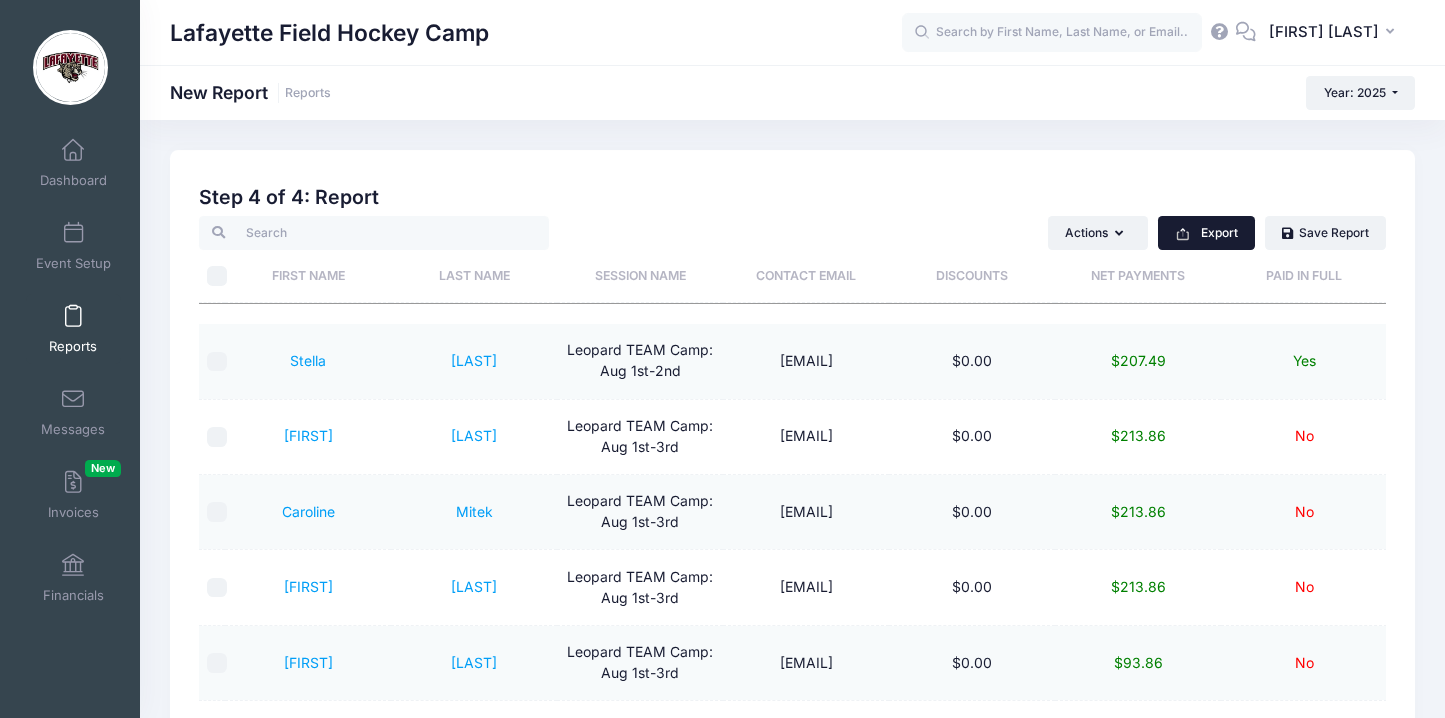 click on "Export" at bounding box center [1206, 233] 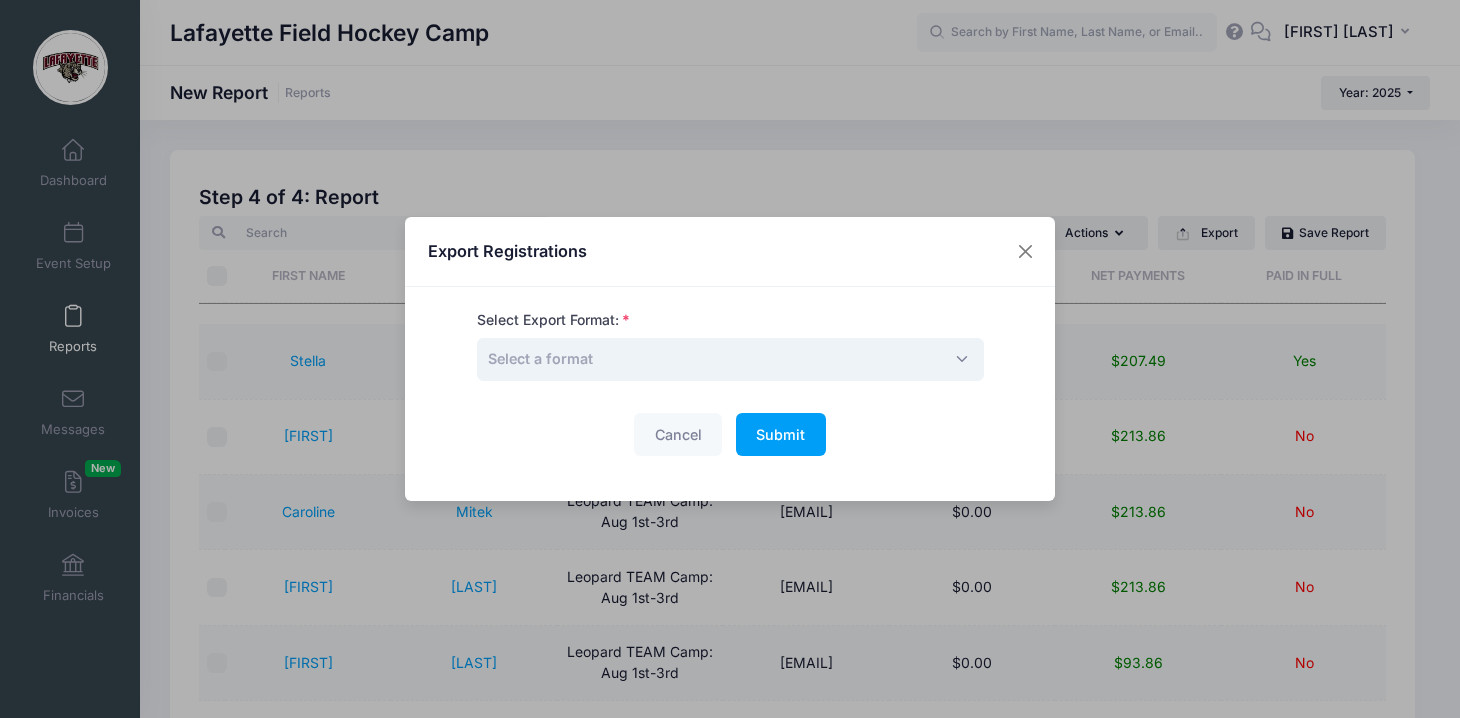click on "Select a format" at bounding box center [730, 359] 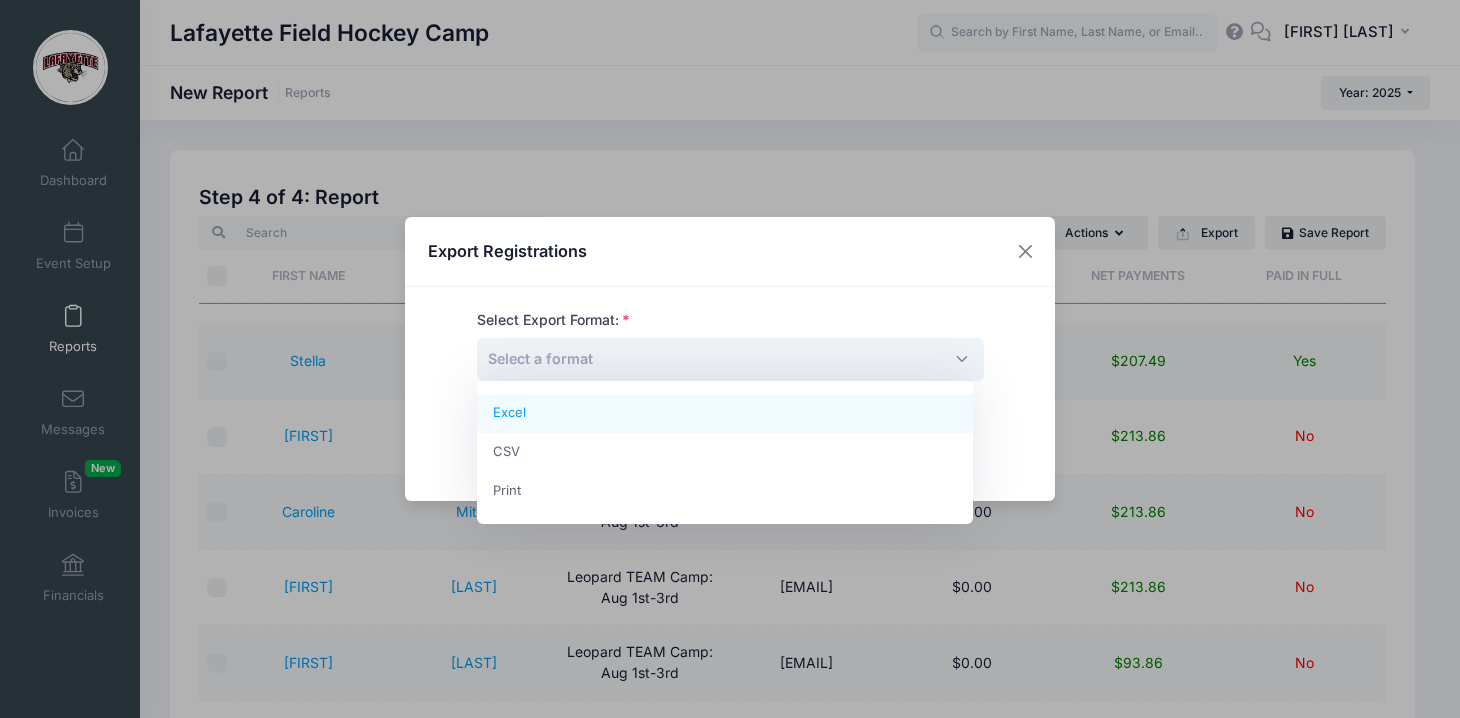 select on "excel" 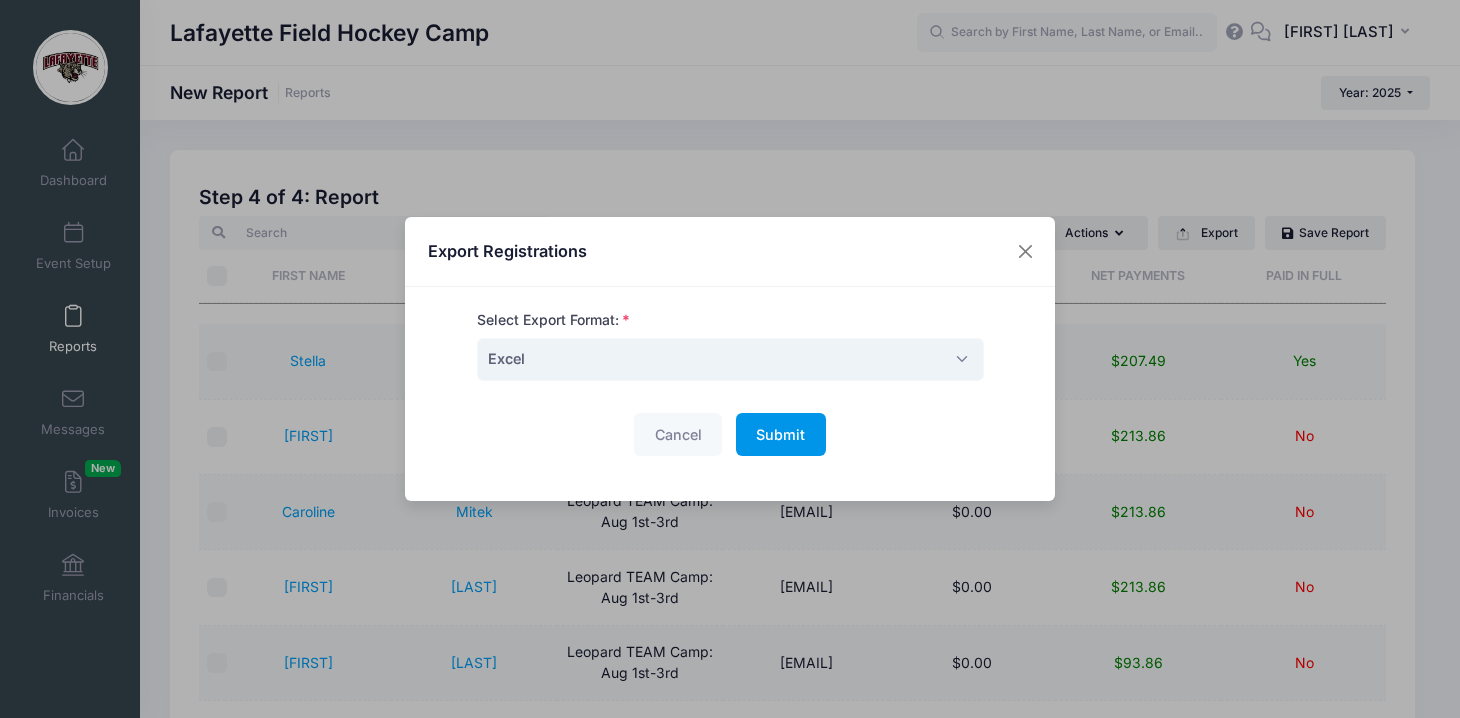 click on "Submit" at bounding box center [780, 434] 